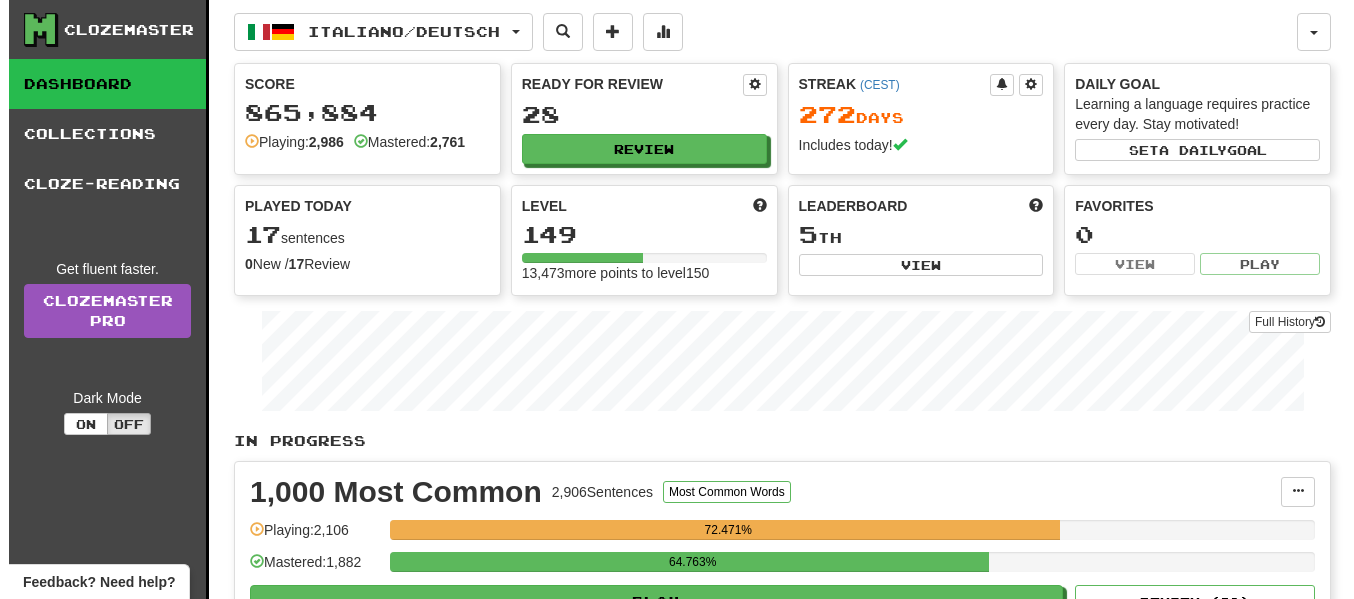scroll, scrollTop: 0, scrollLeft: 0, axis: both 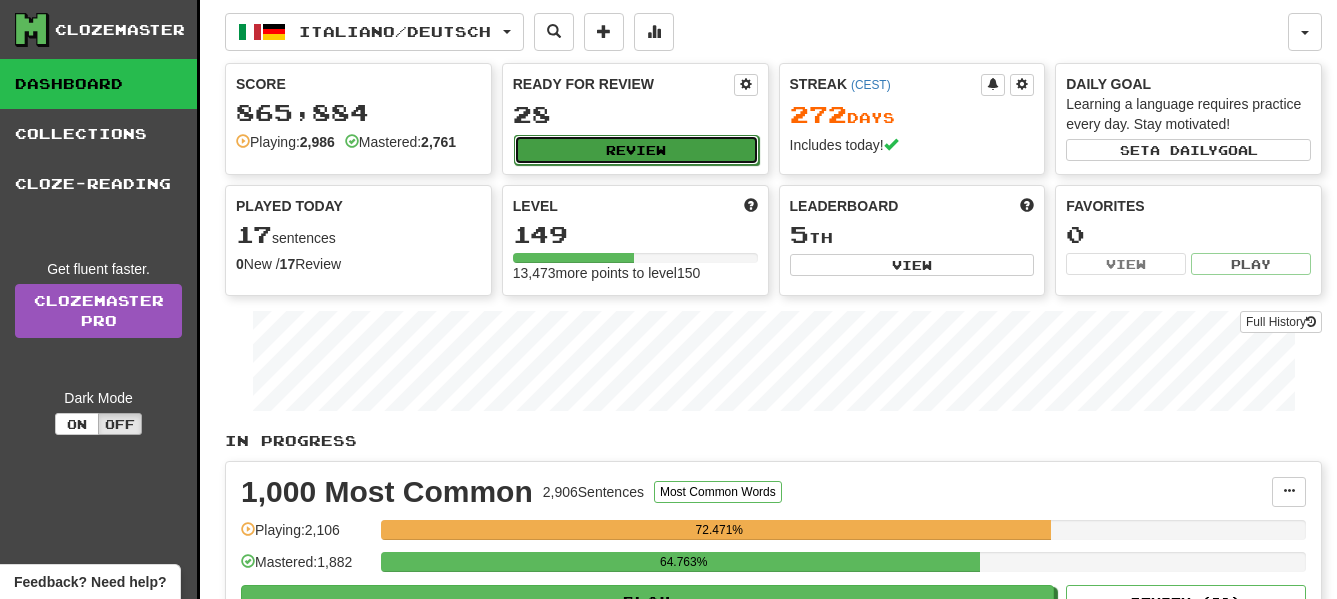 click on "Review" at bounding box center (636, 150) 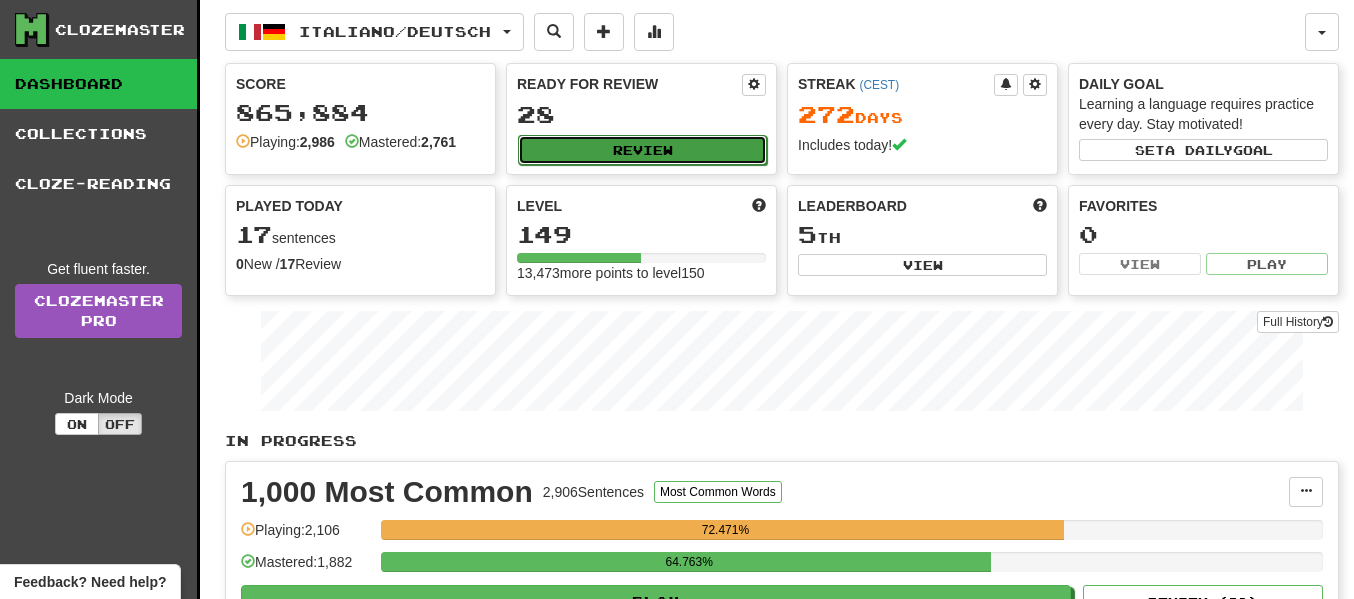 select on "**" 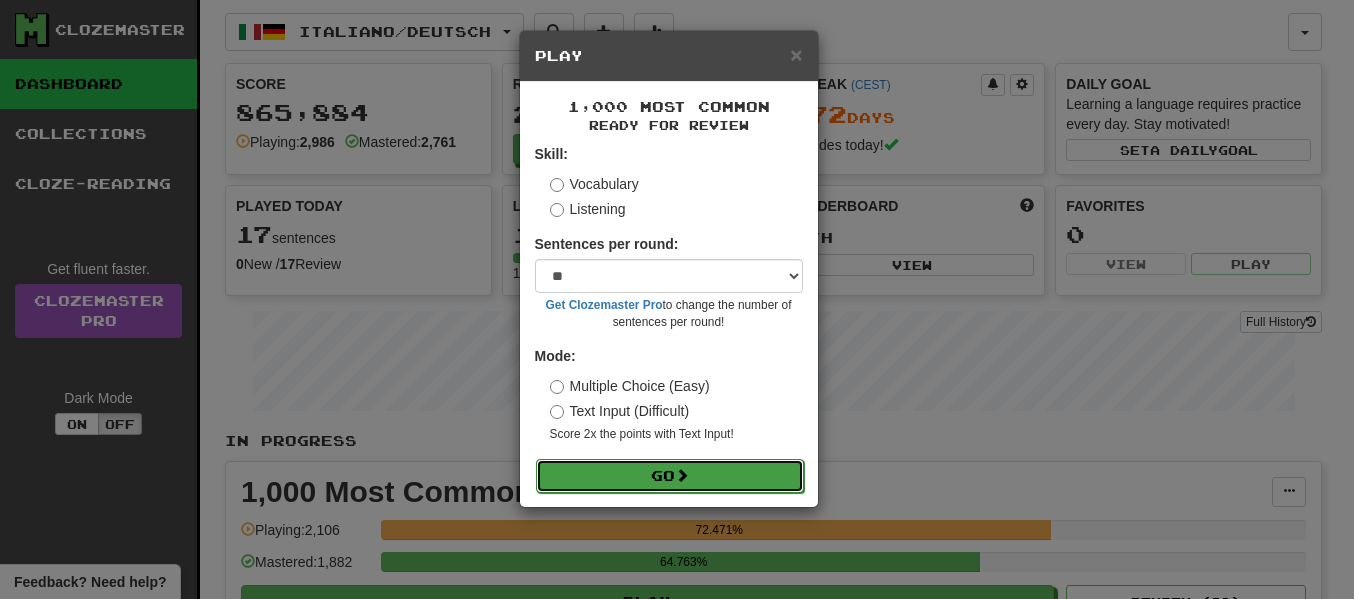 click on "Go" at bounding box center (670, 476) 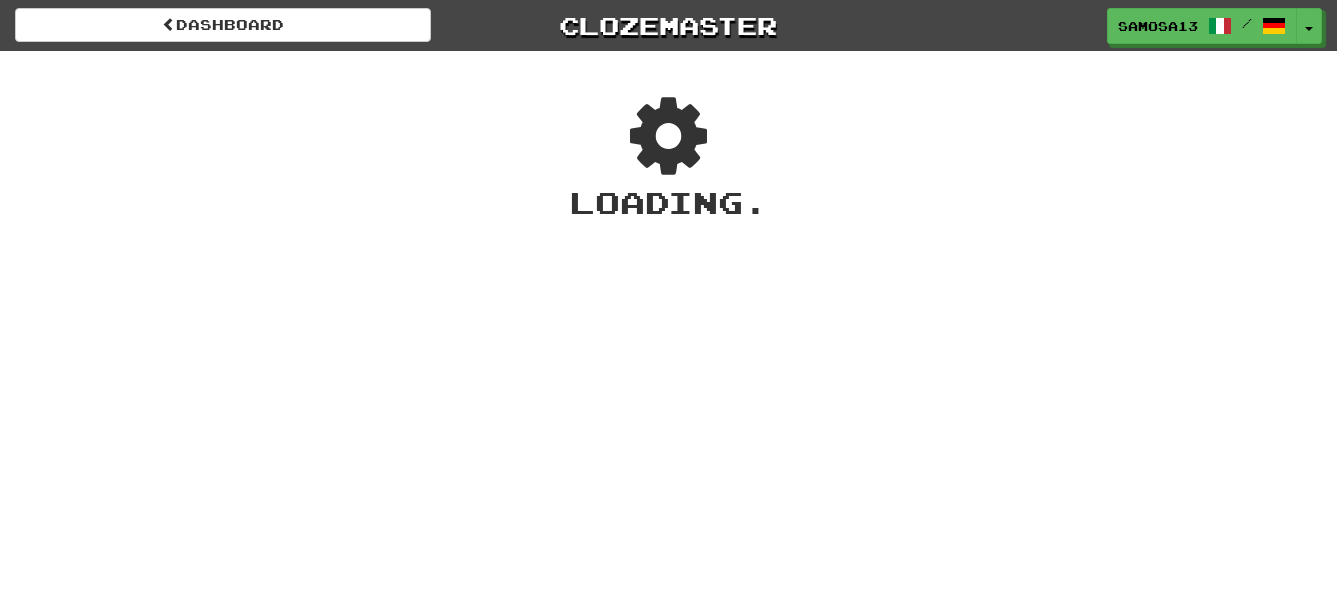 scroll, scrollTop: 0, scrollLeft: 0, axis: both 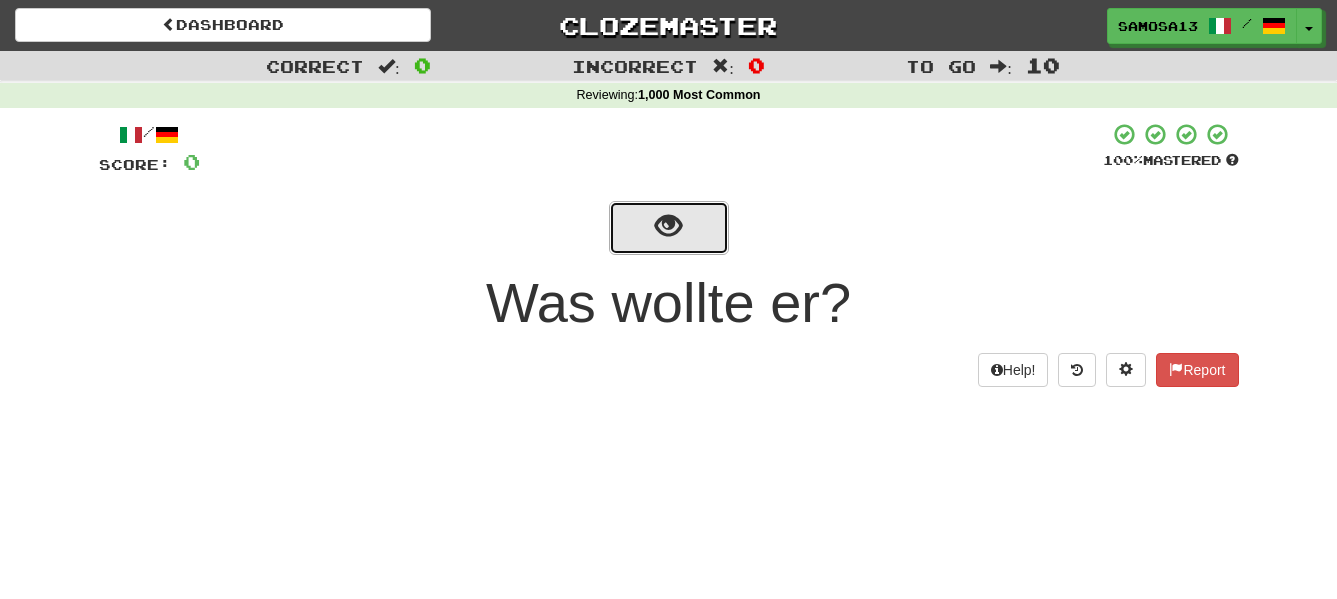click at bounding box center (669, 228) 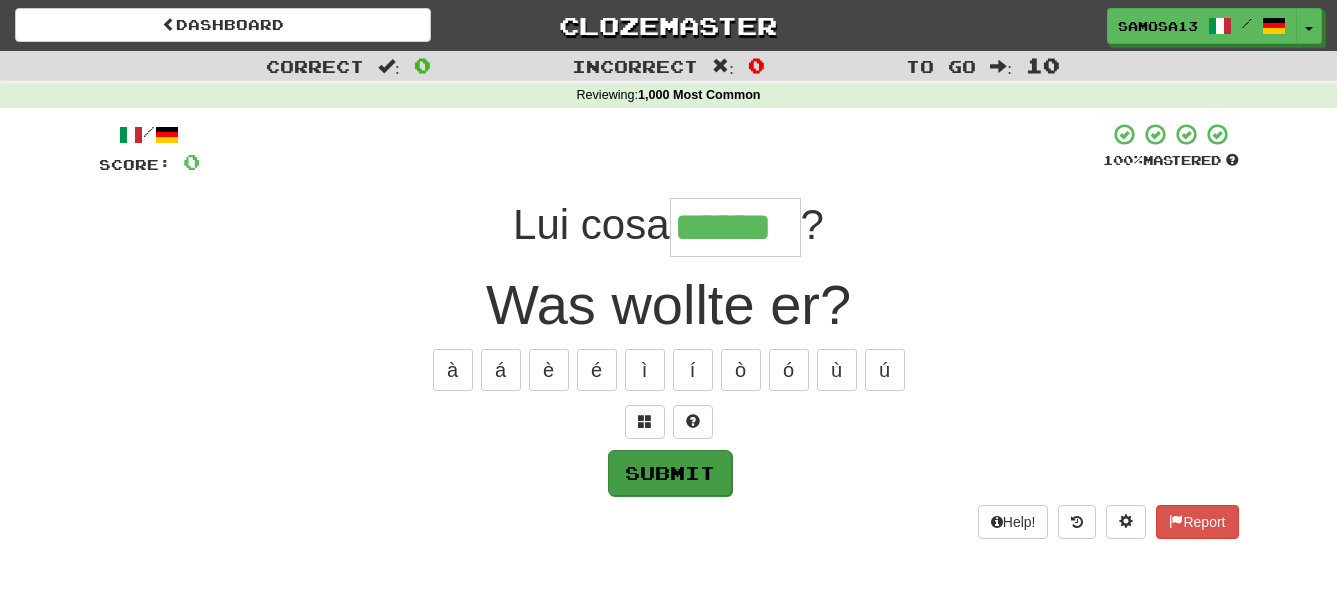 type on "******" 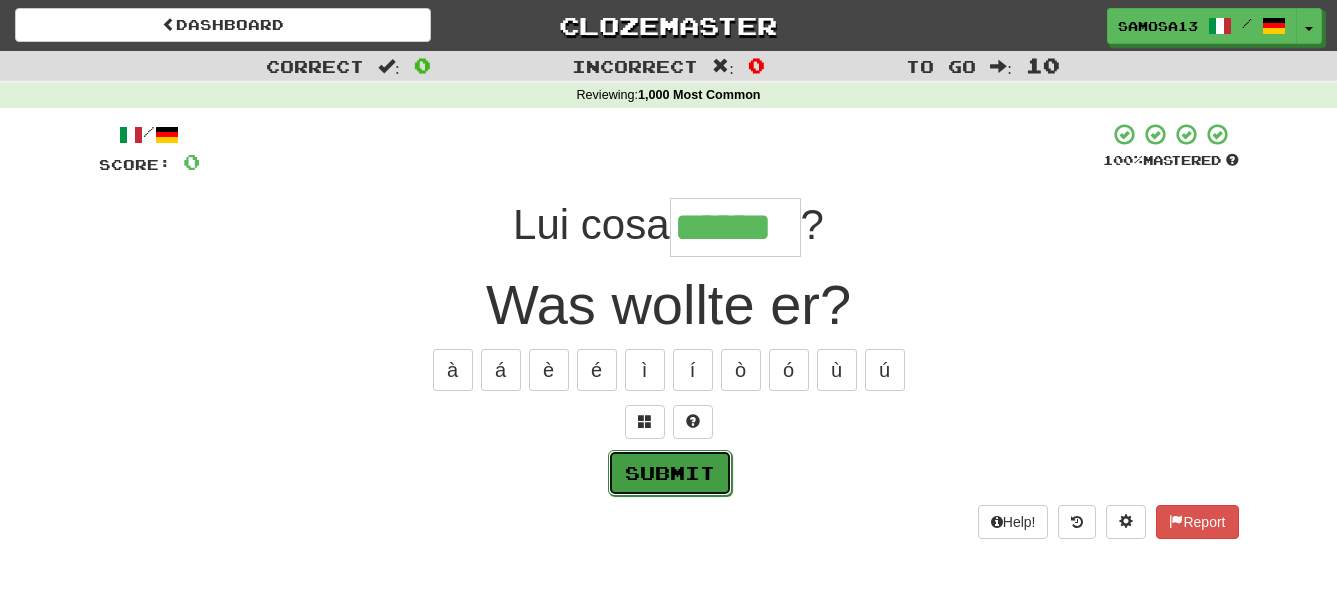 click on "Submit" at bounding box center [670, 473] 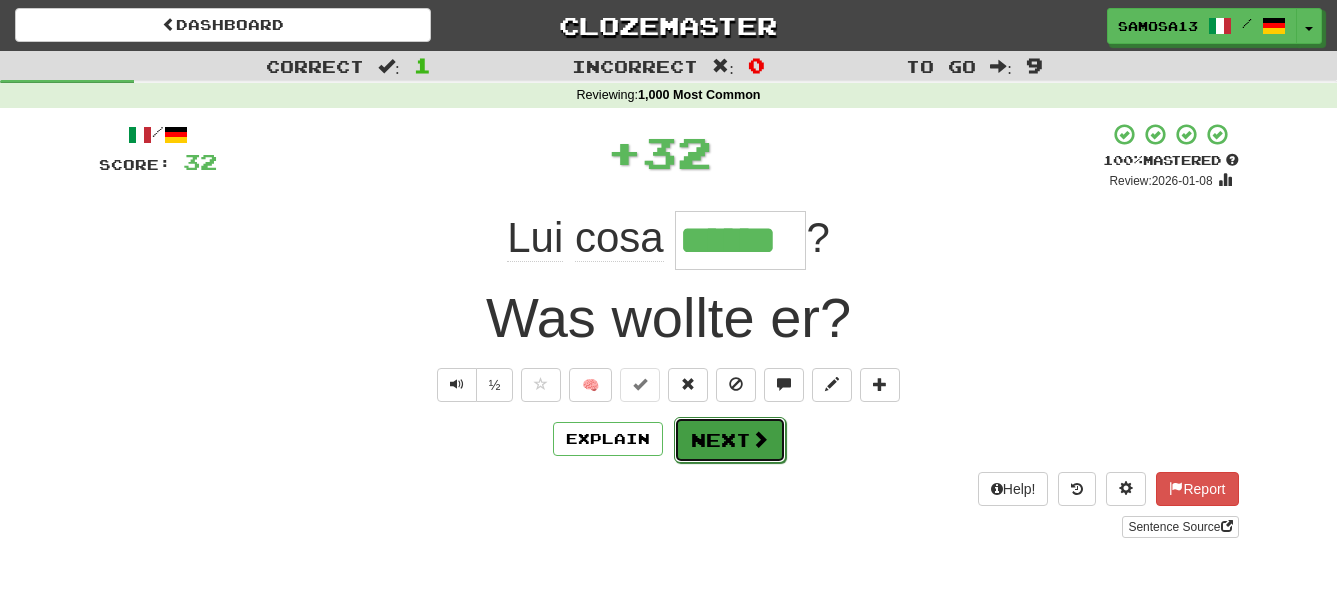 click on "Next" at bounding box center [730, 440] 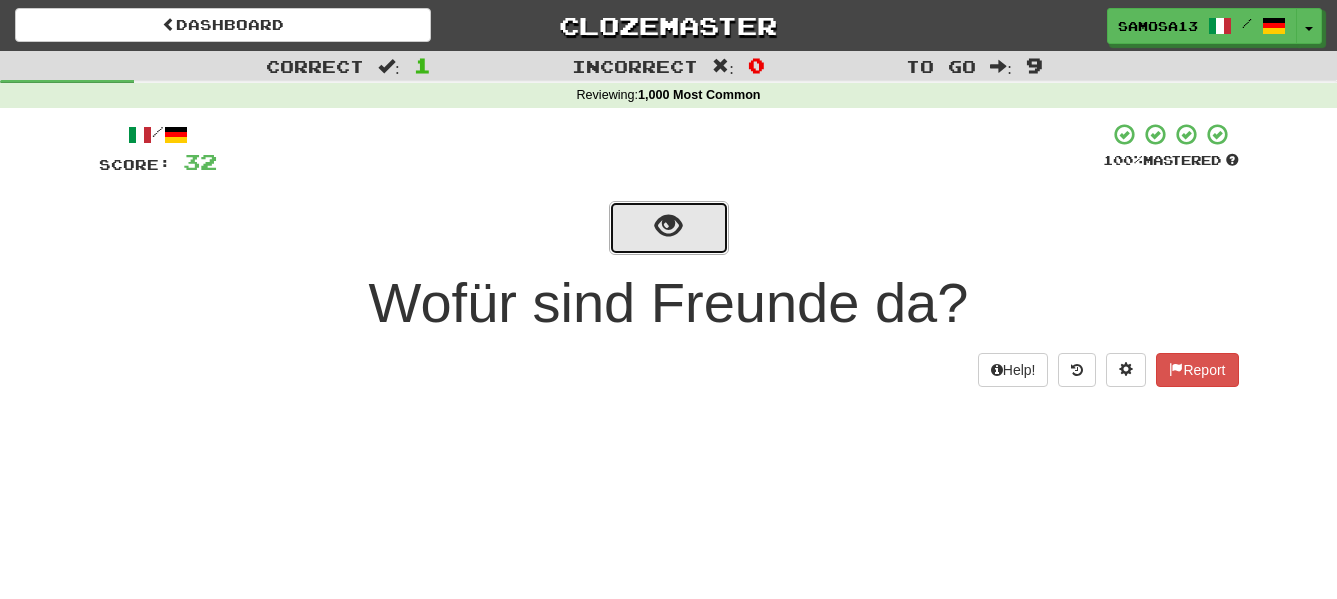 click at bounding box center [669, 228] 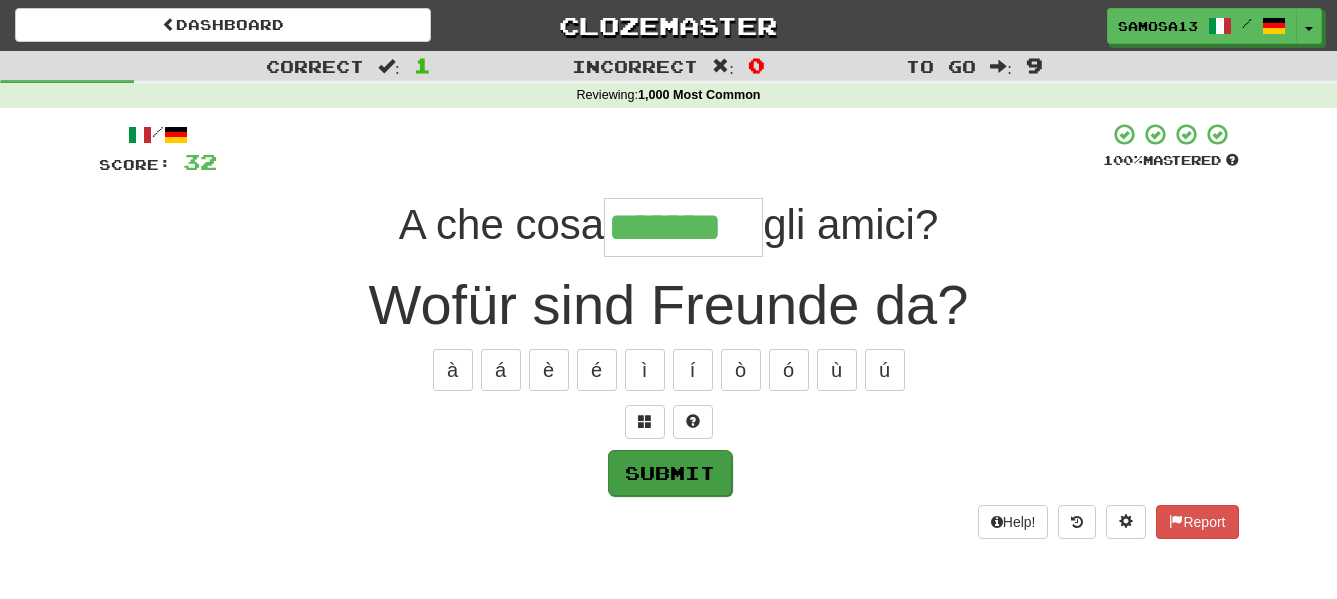 type on "*******" 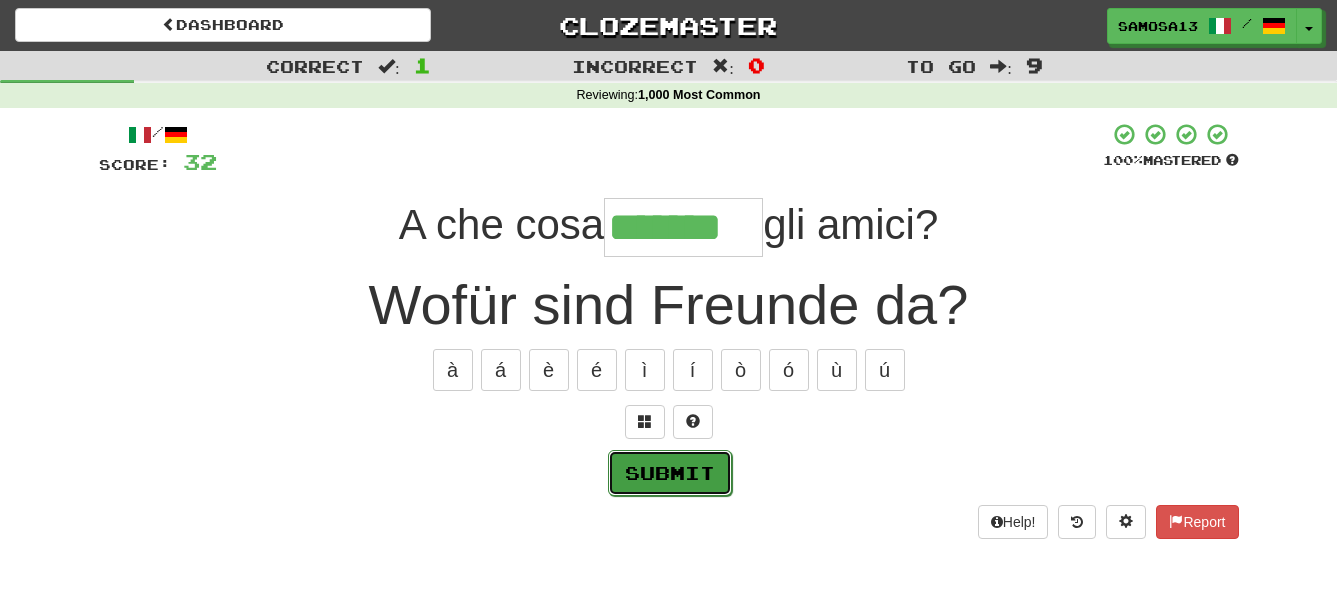 click on "Submit" at bounding box center [670, 473] 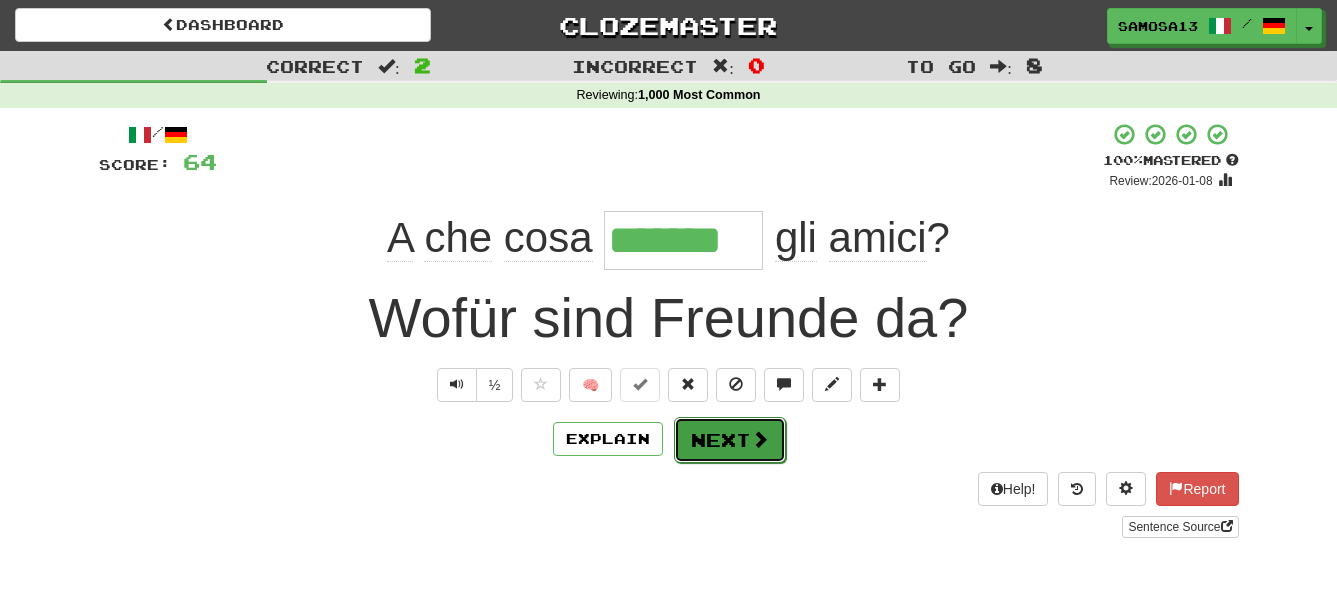 click at bounding box center (760, 439) 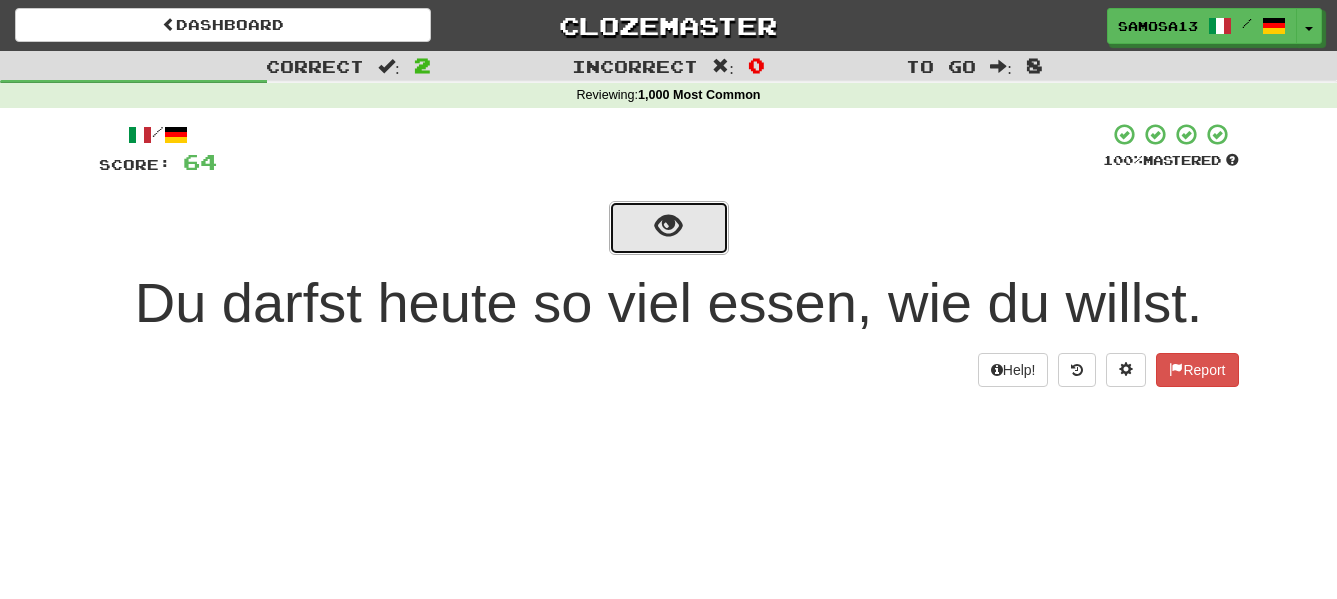 click at bounding box center (669, 228) 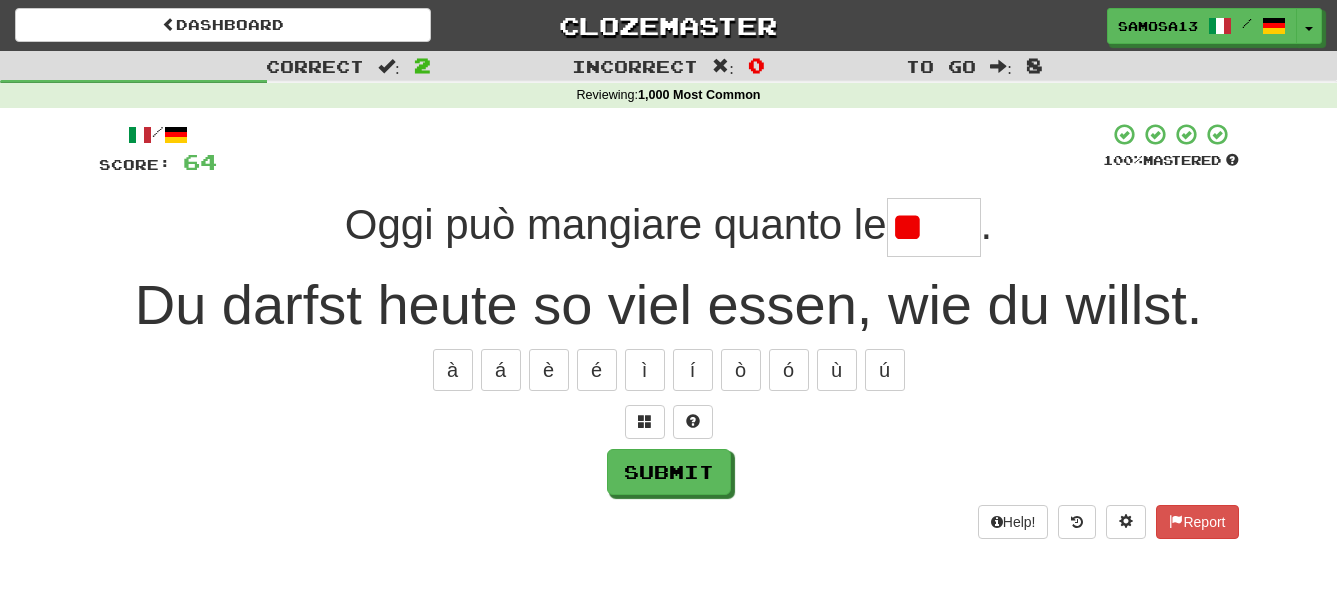 type on "*" 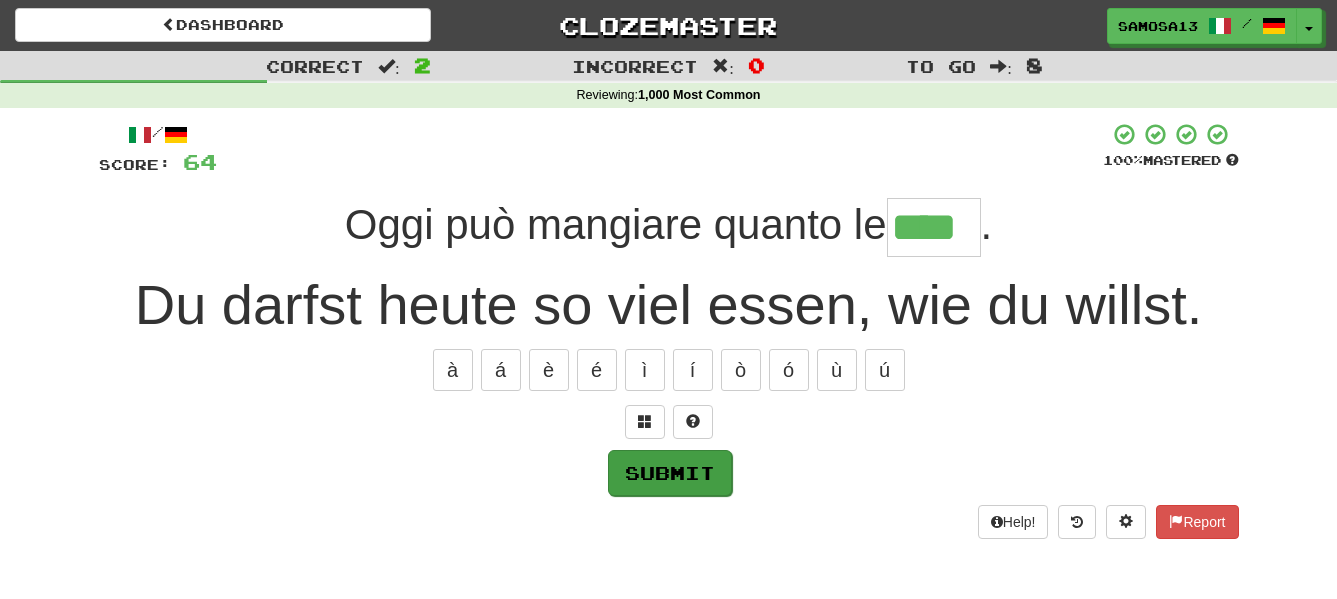 type on "****" 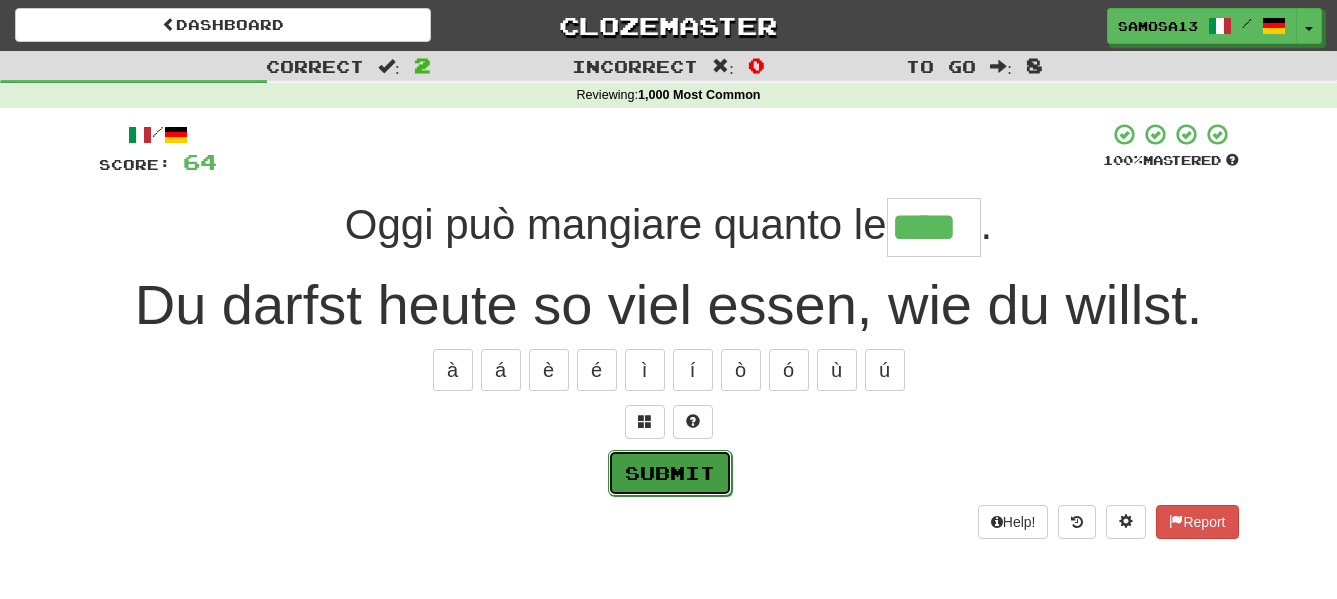 click on "Submit" at bounding box center [670, 473] 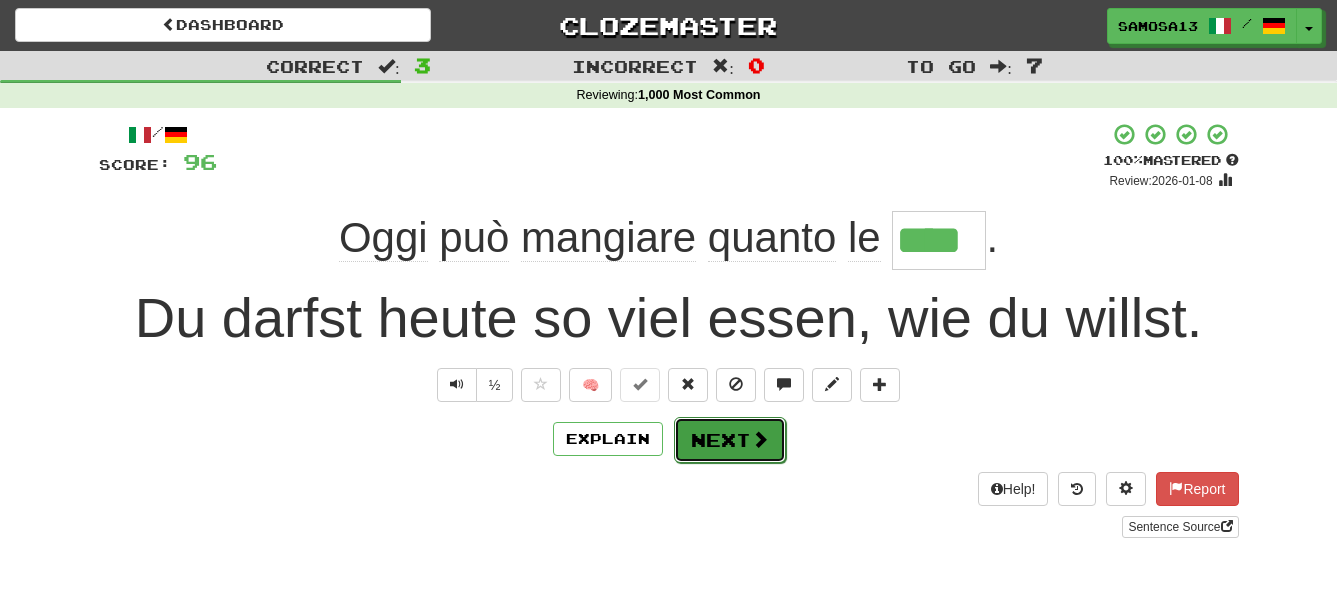 click on "Next" at bounding box center (730, 440) 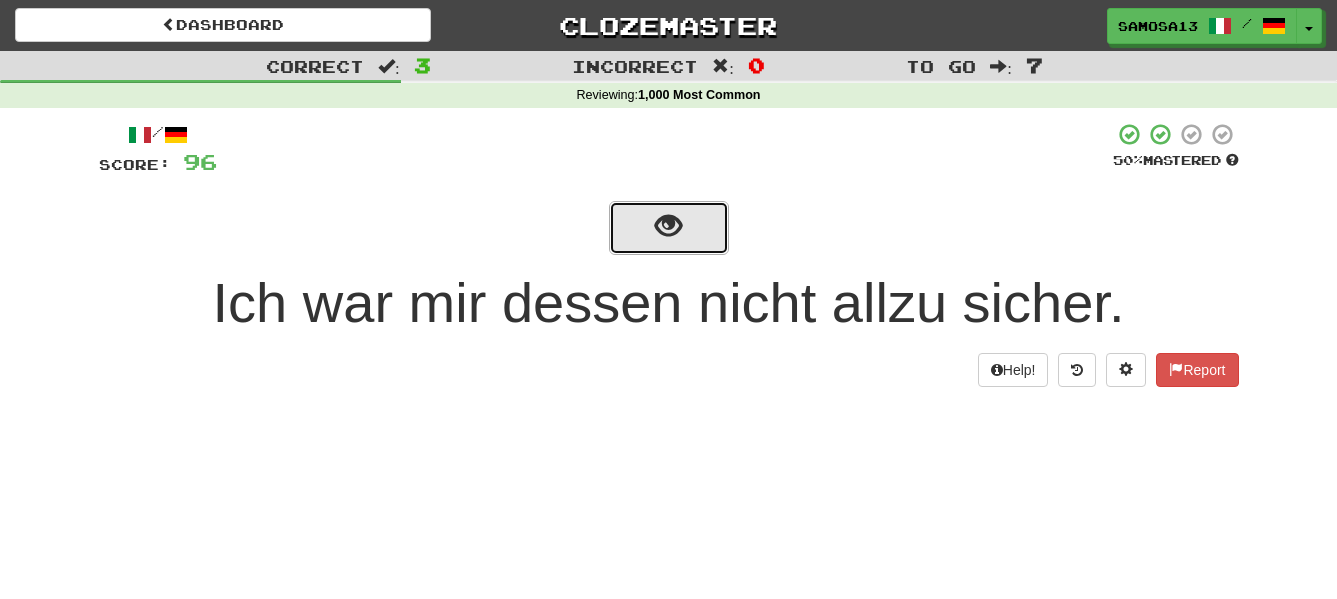 click at bounding box center (669, 228) 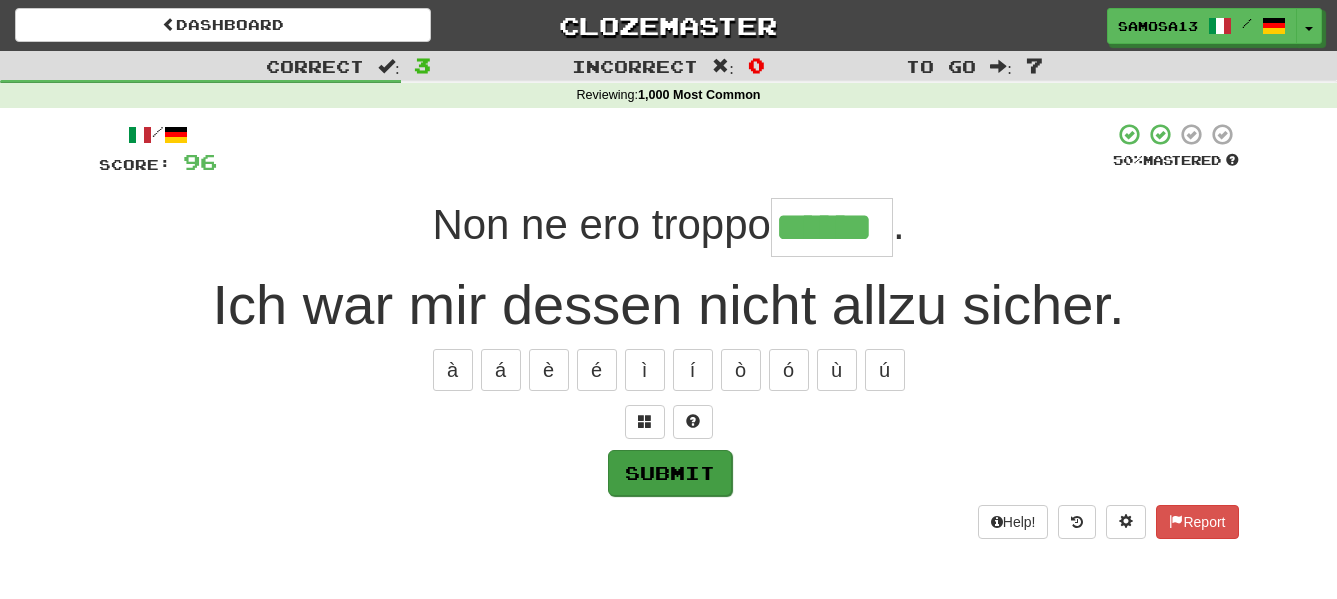 type on "******" 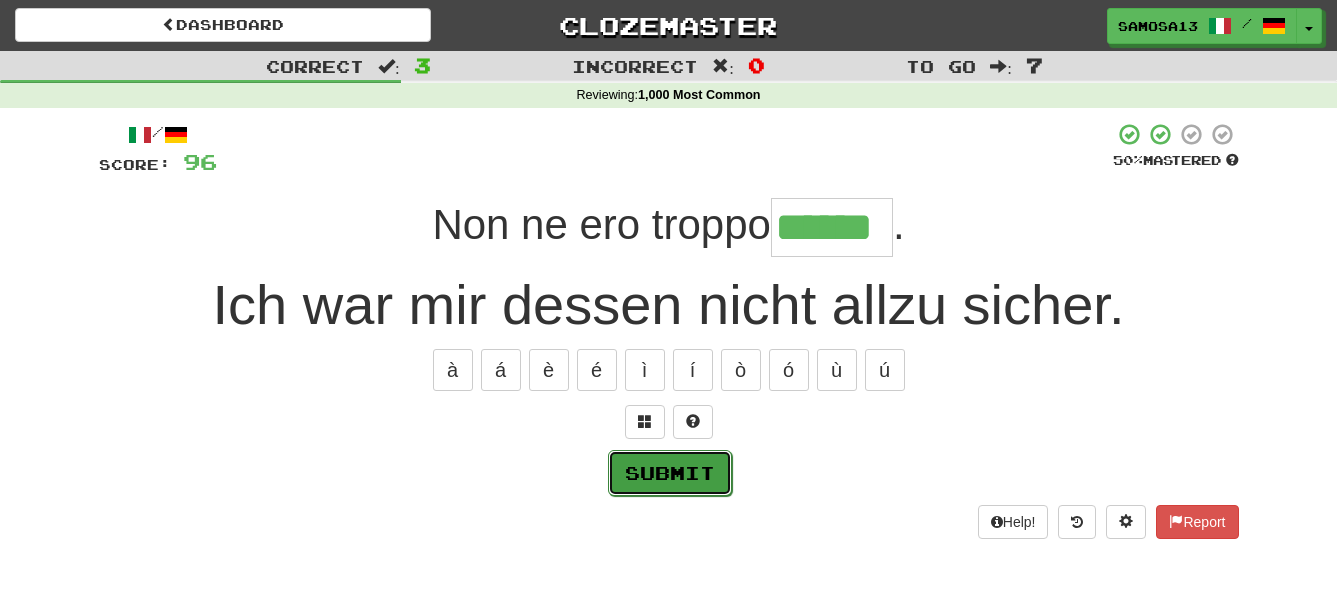click on "Submit" at bounding box center [670, 473] 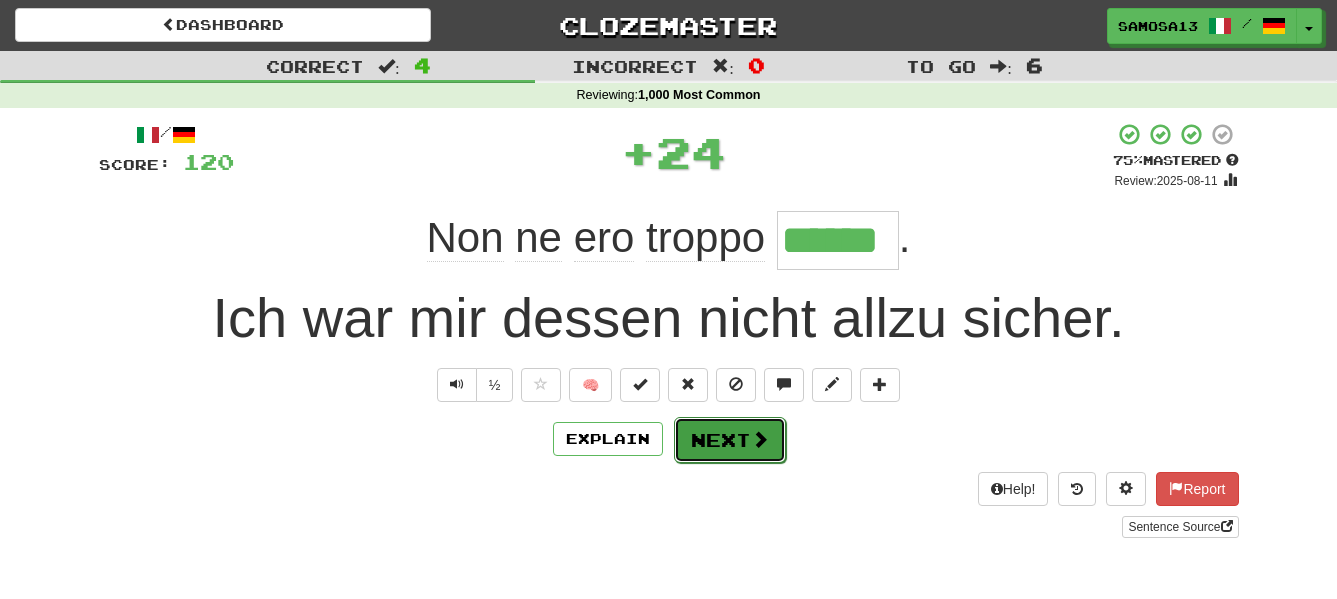 click on "Next" at bounding box center (730, 440) 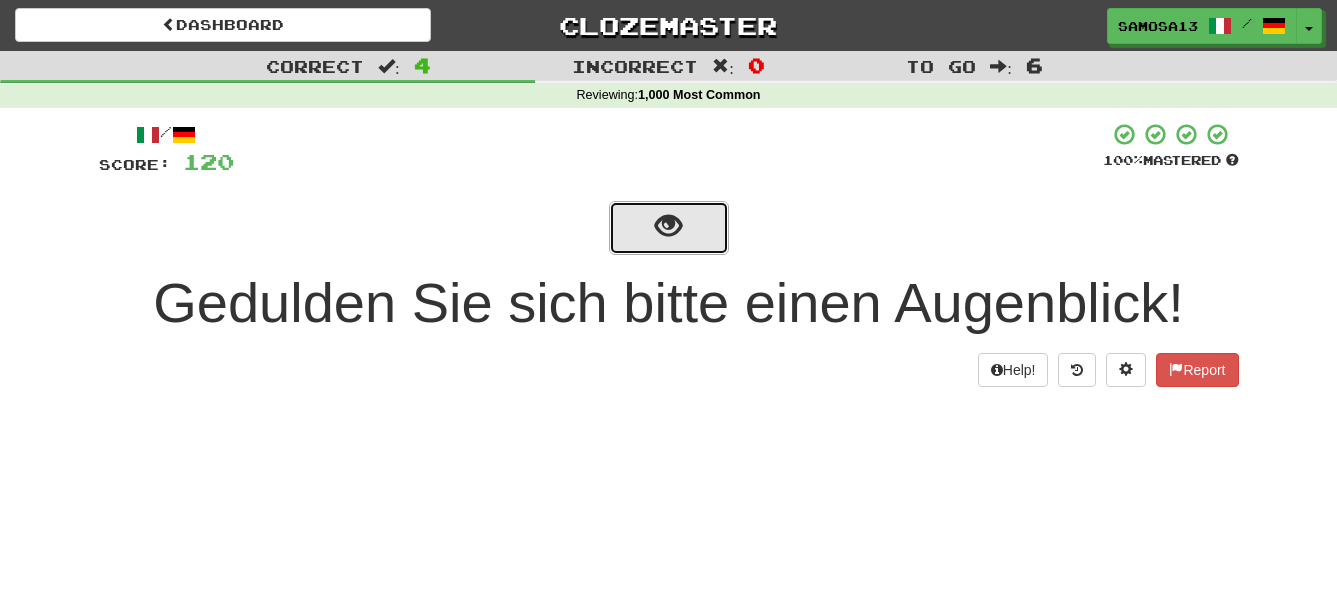click at bounding box center [669, 228] 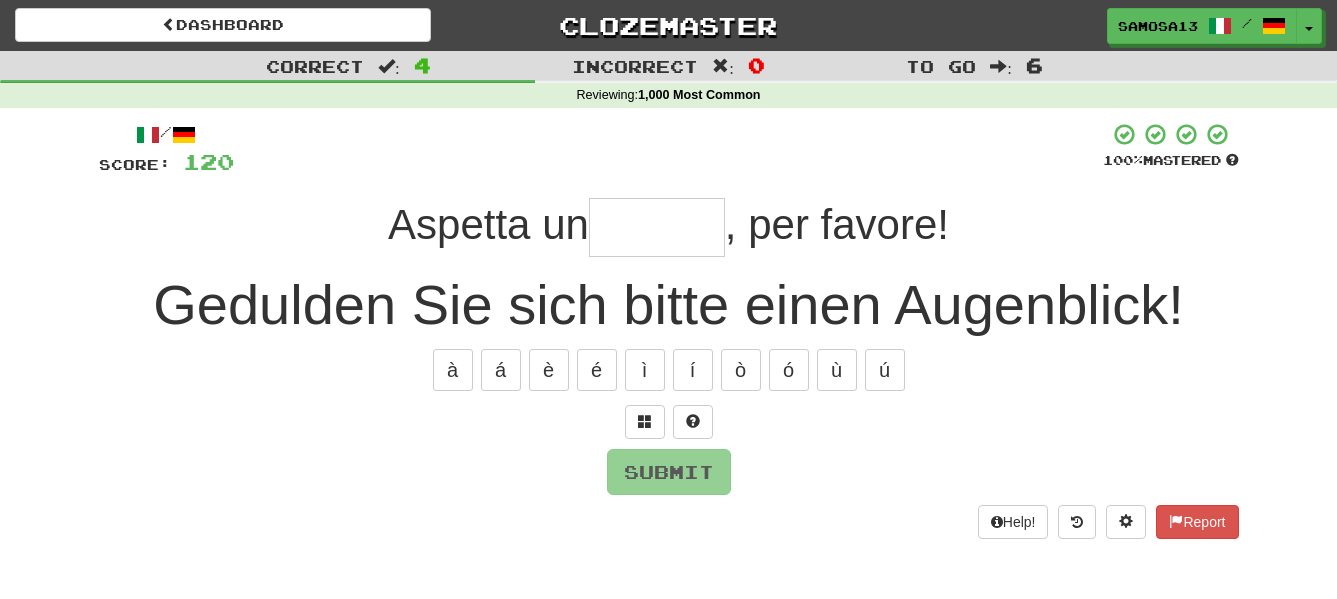 type on "*" 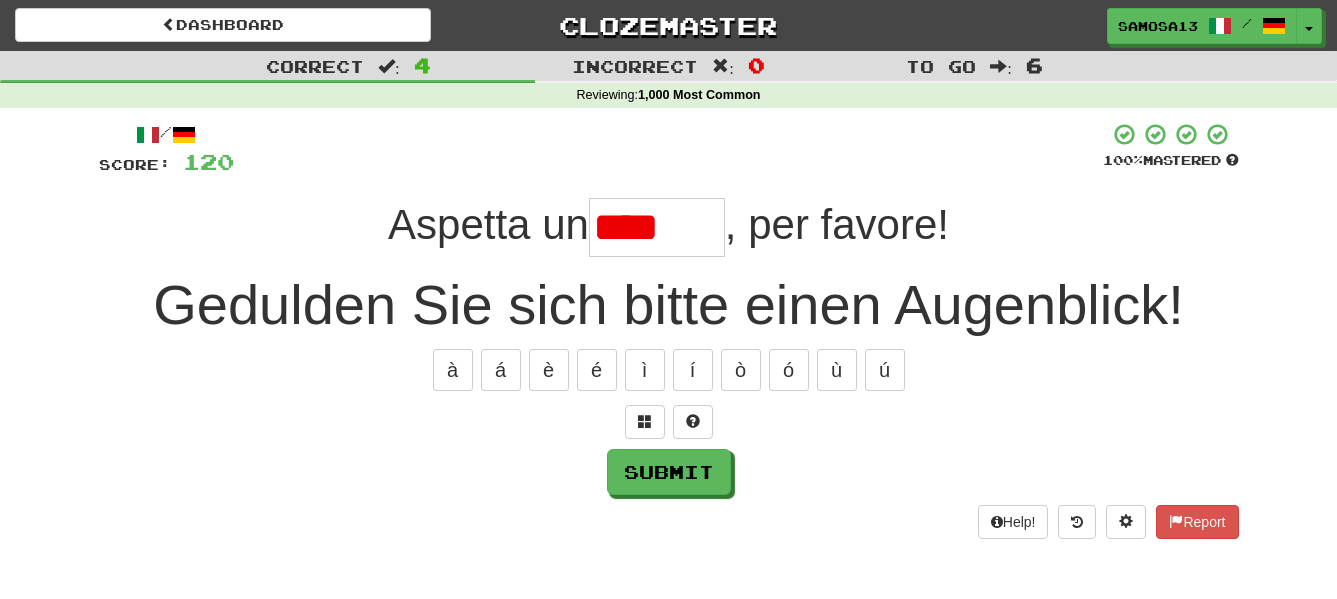 scroll, scrollTop: 0, scrollLeft: 0, axis: both 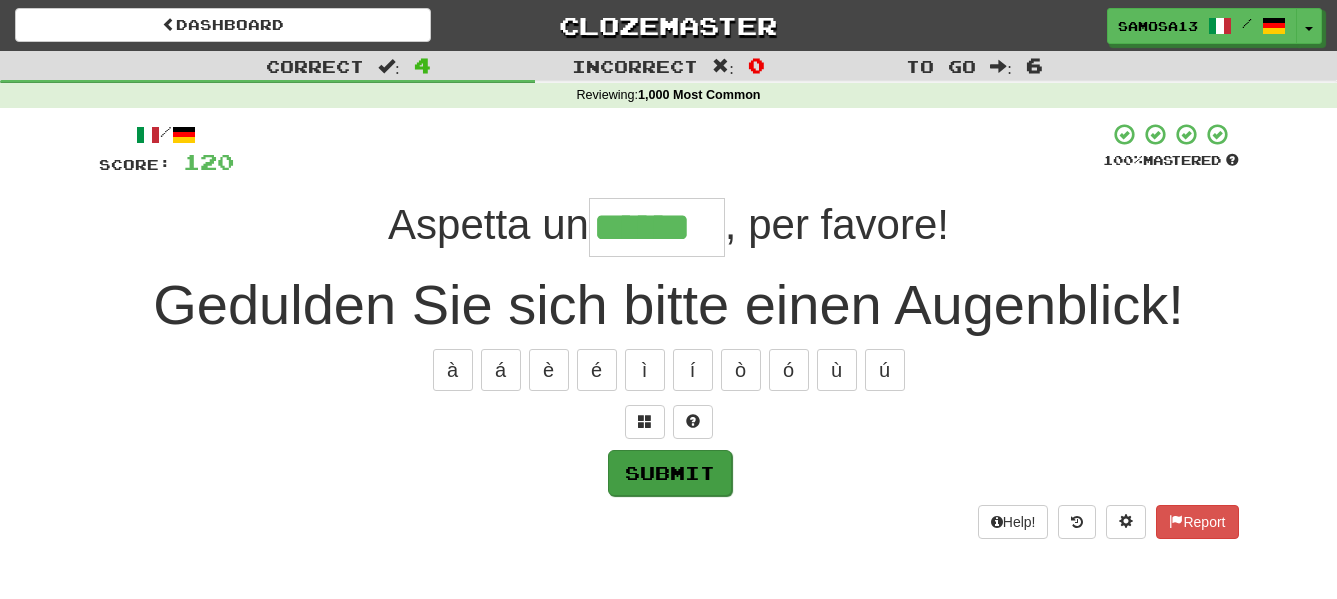 type on "******" 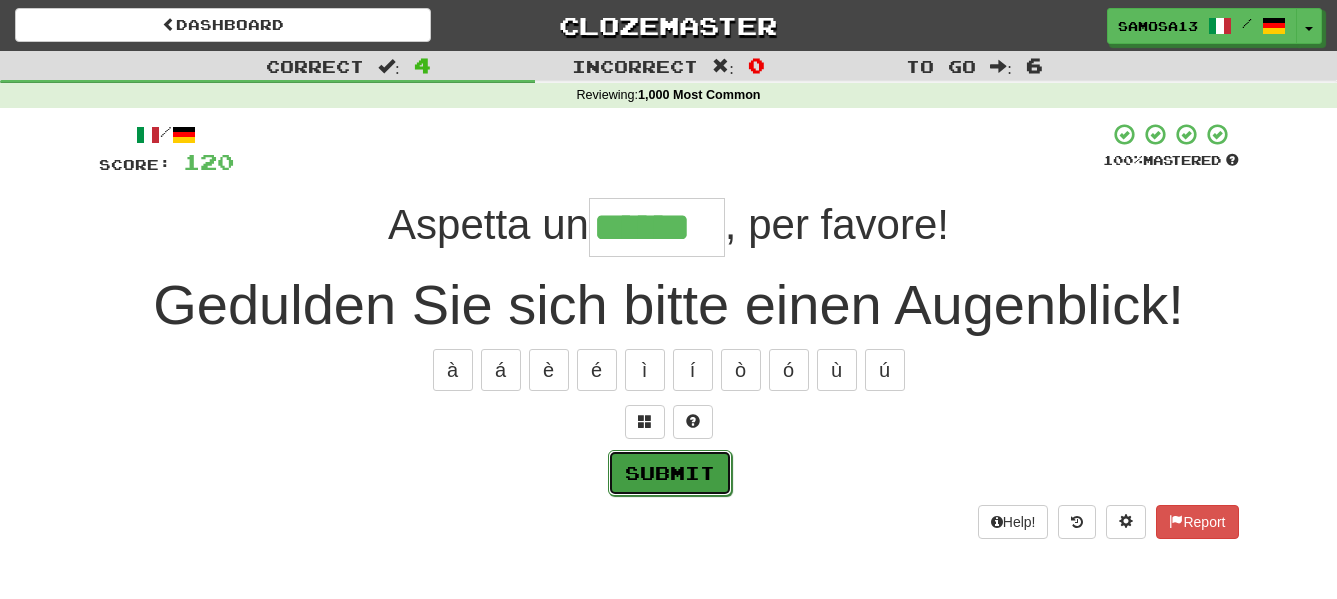 click on "Submit" at bounding box center [670, 473] 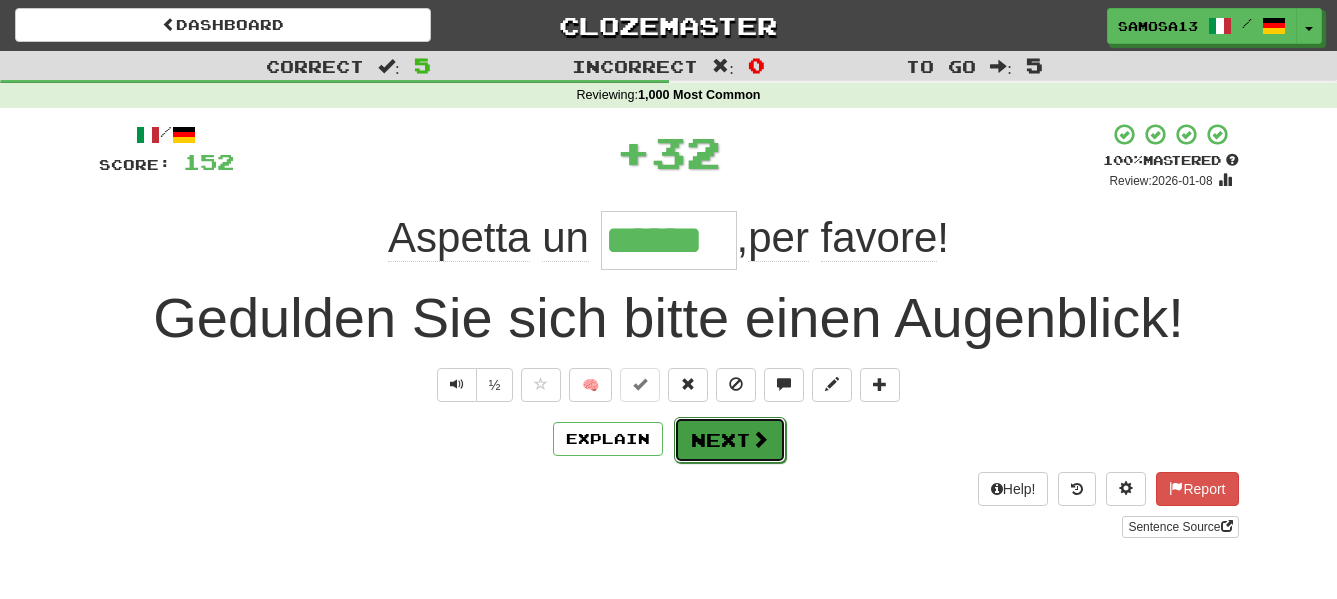 click on "Next" at bounding box center (730, 440) 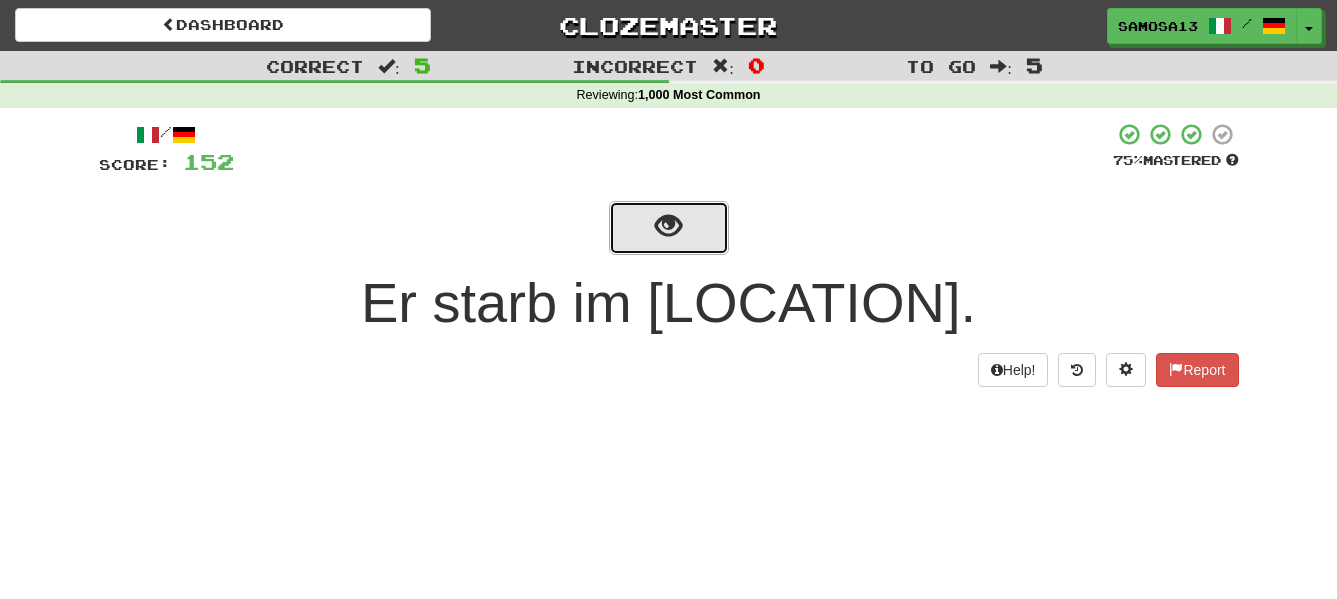 click at bounding box center (668, 226) 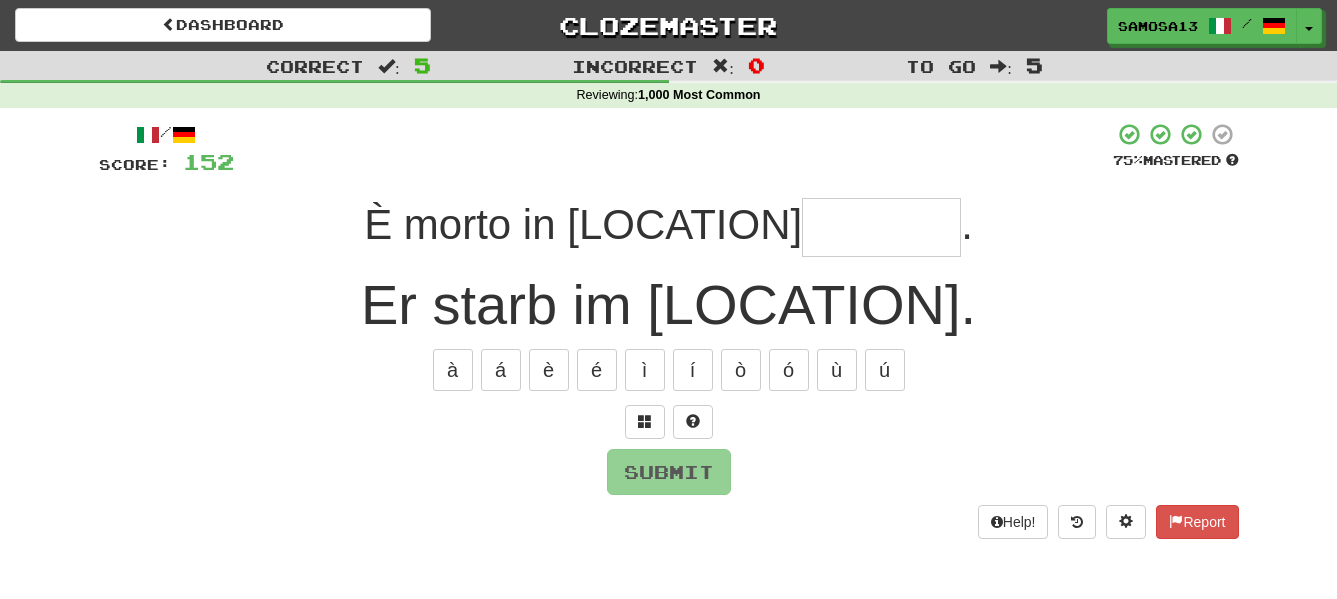 type on "*" 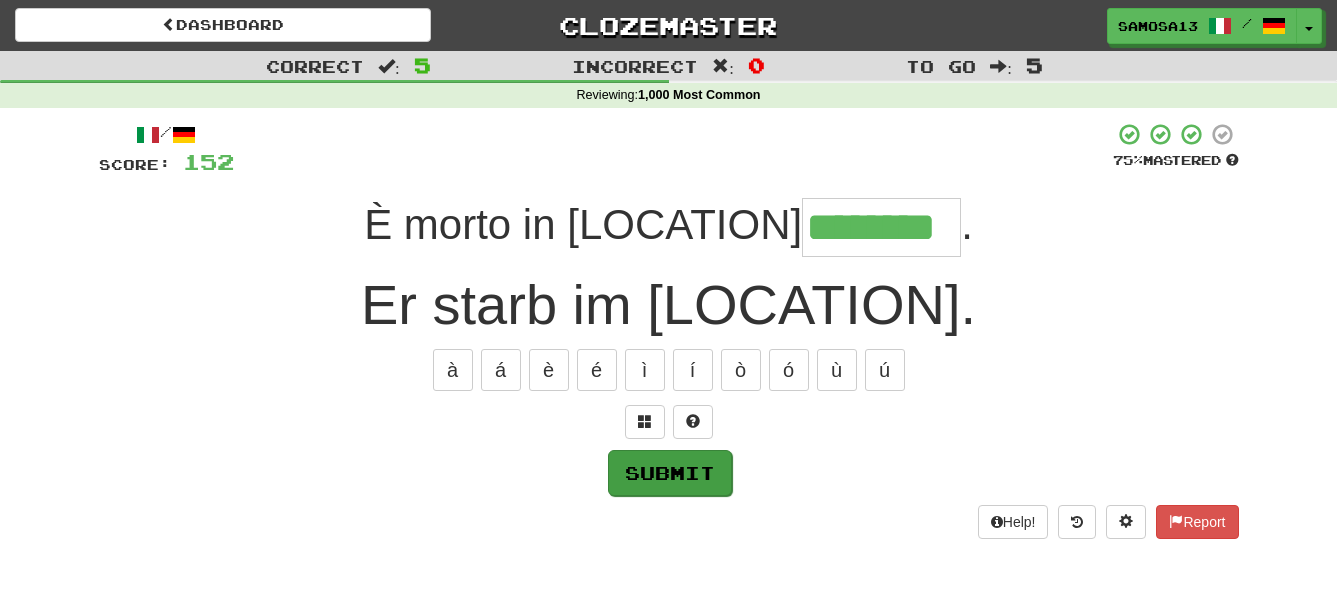type on "********" 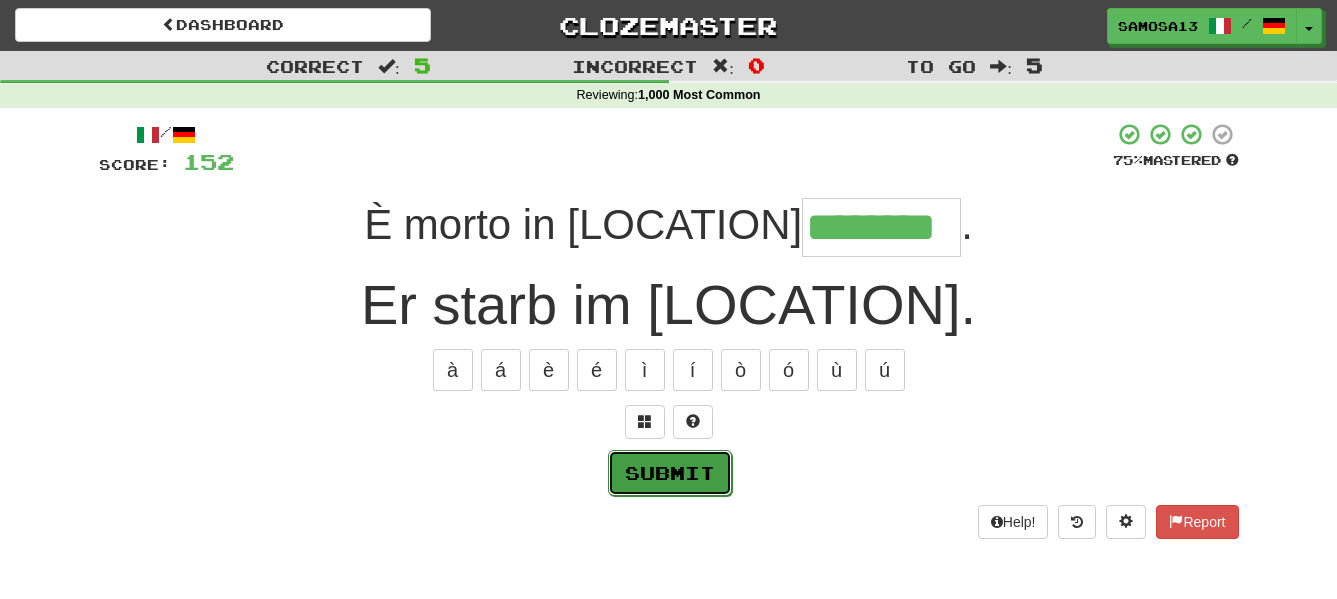 click on "Submit" at bounding box center (670, 473) 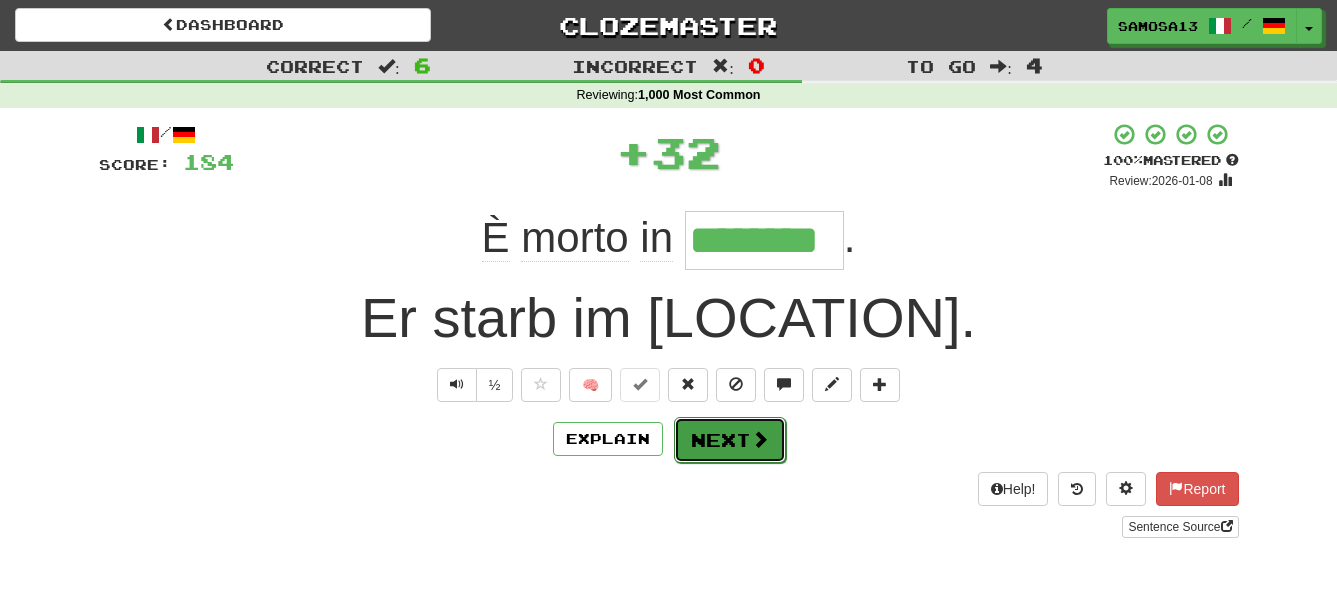click on "Next" at bounding box center [730, 440] 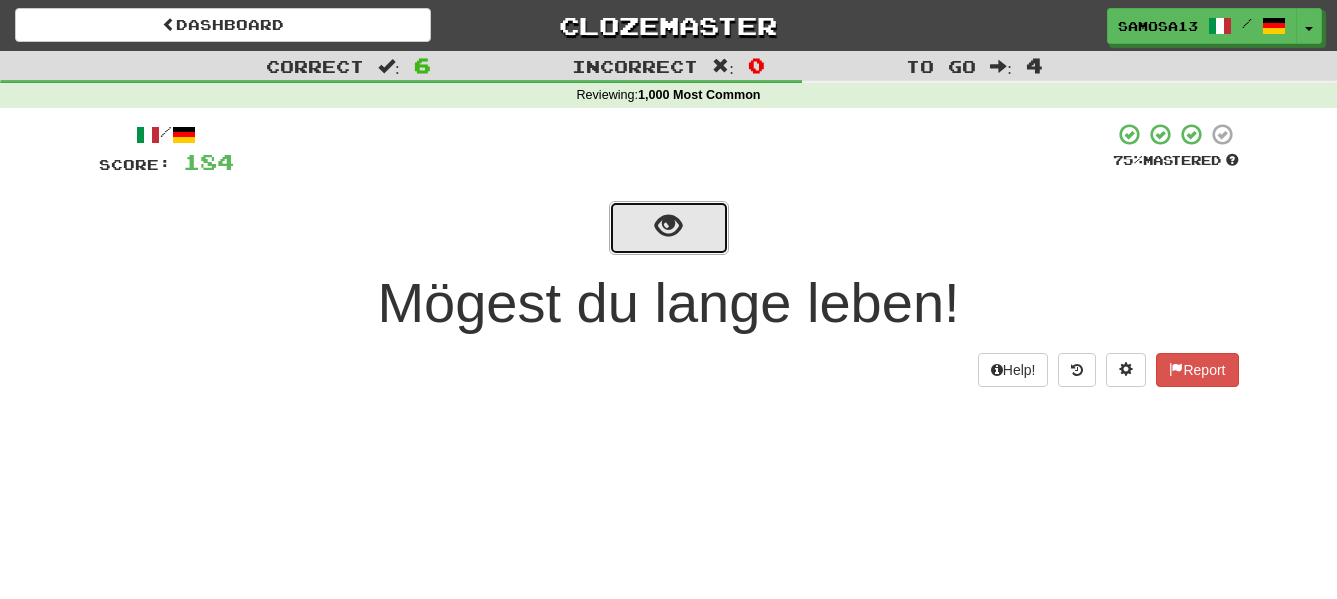 click at bounding box center [669, 228] 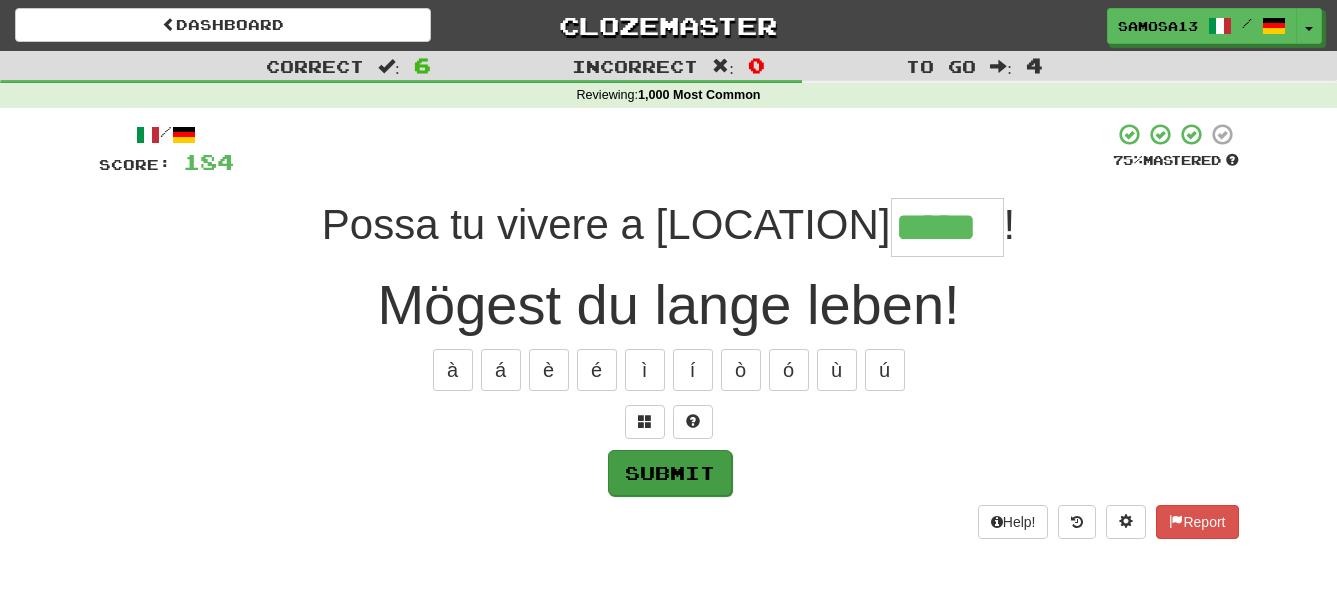 type on "*****" 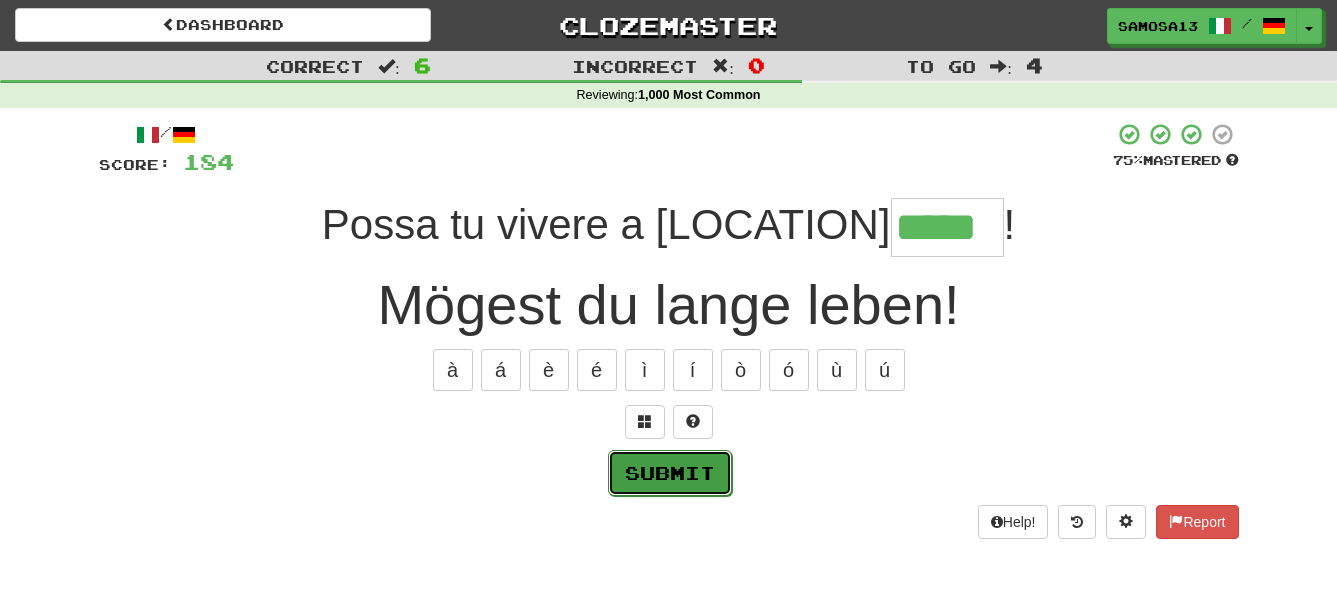 click on "Submit" at bounding box center [670, 473] 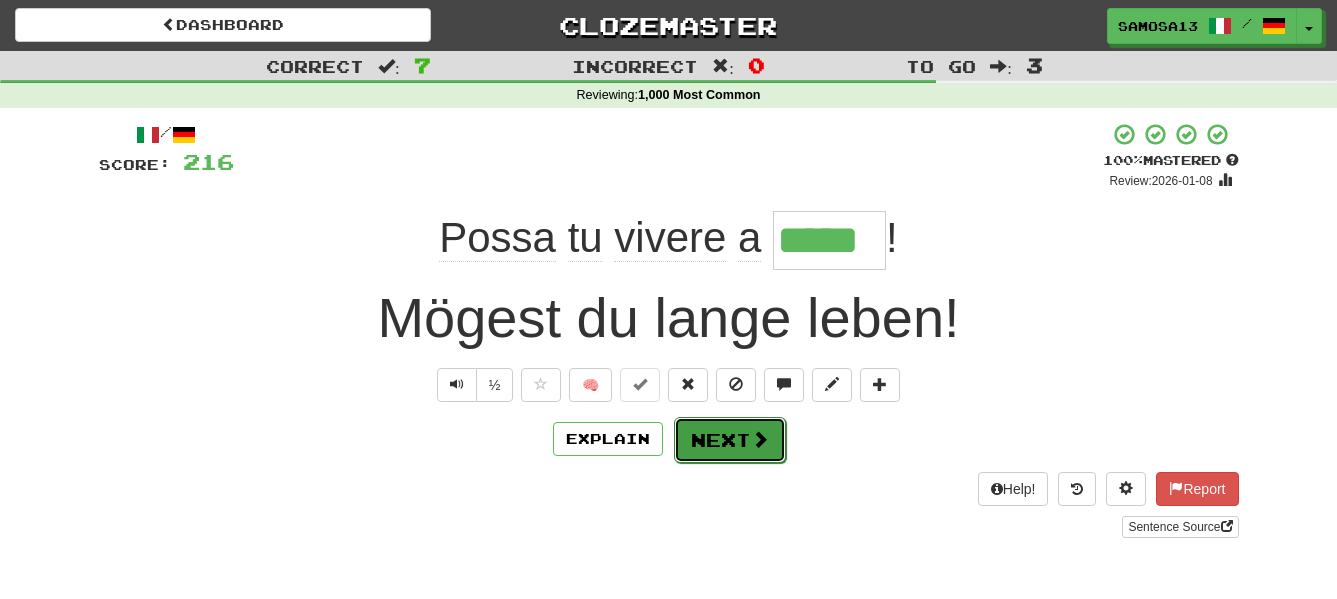 click on "Next" at bounding box center (730, 440) 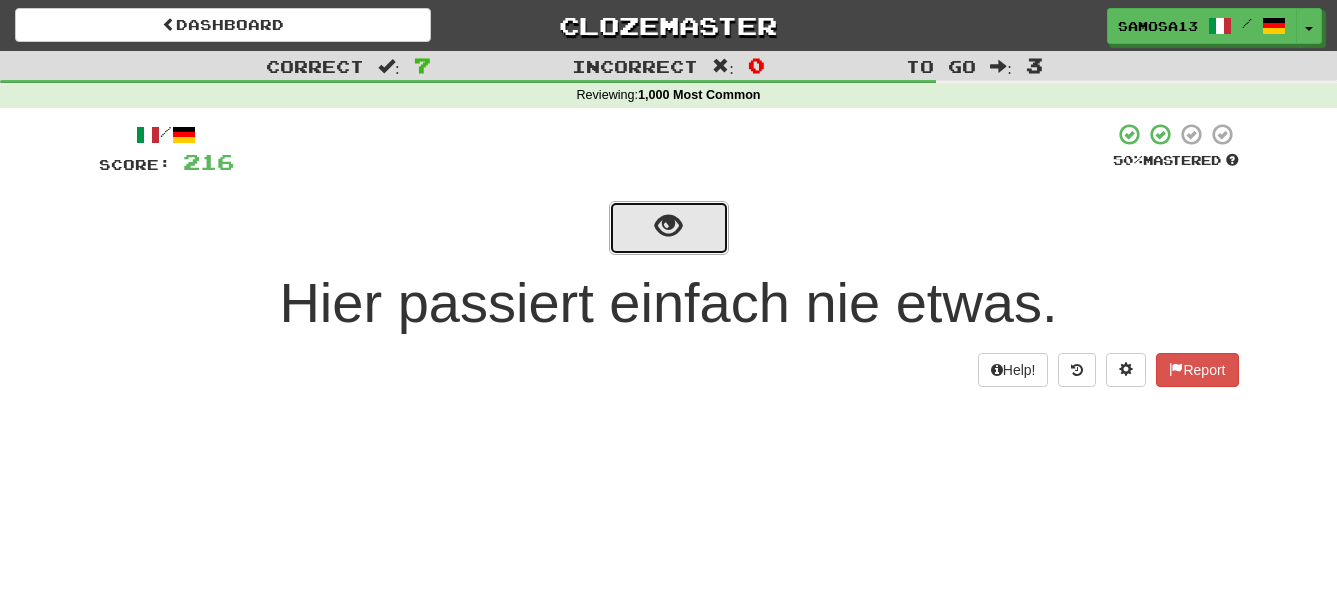 click at bounding box center [669, 228] 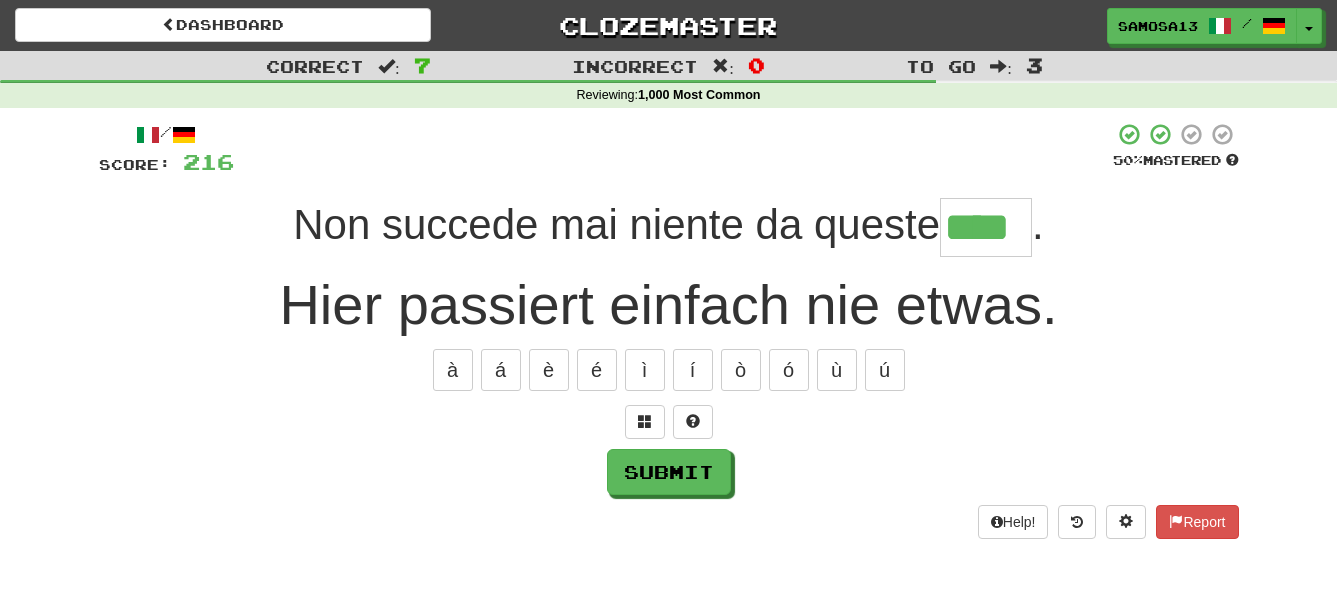 scroll, scrollTop: 0, scrollLeft: 0, axis: both 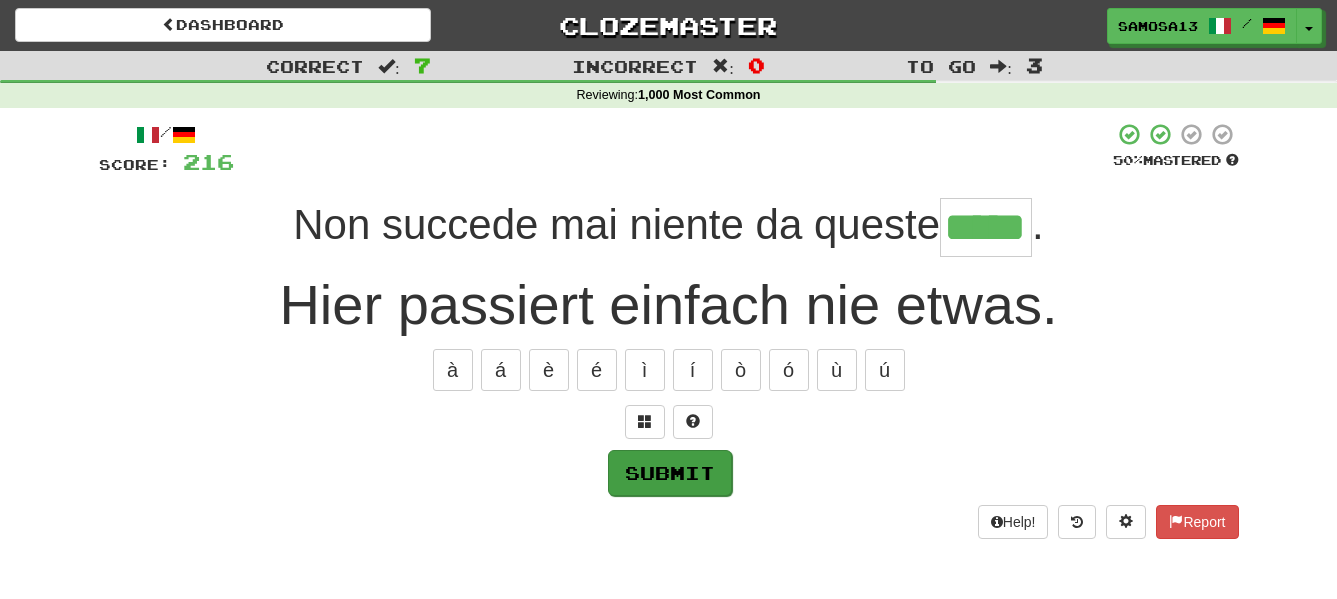 type on "*****" 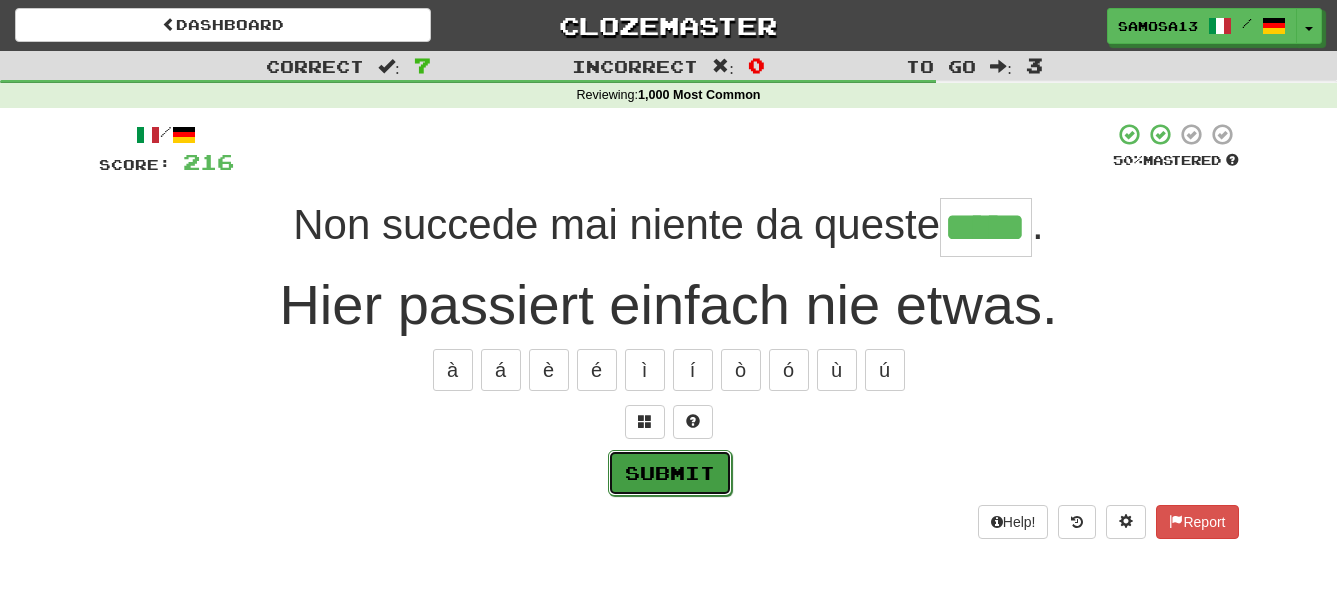 click on "Submit" at bounding box center [670, 473] 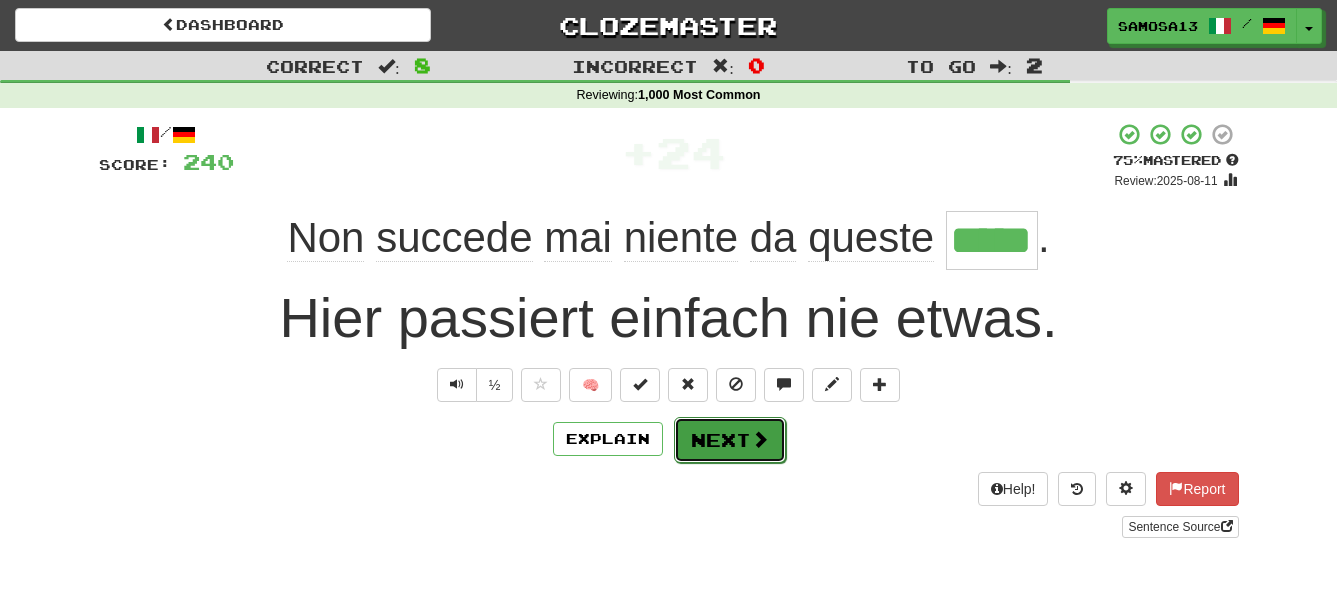 click on "Next" at bounding box center [730, 440] 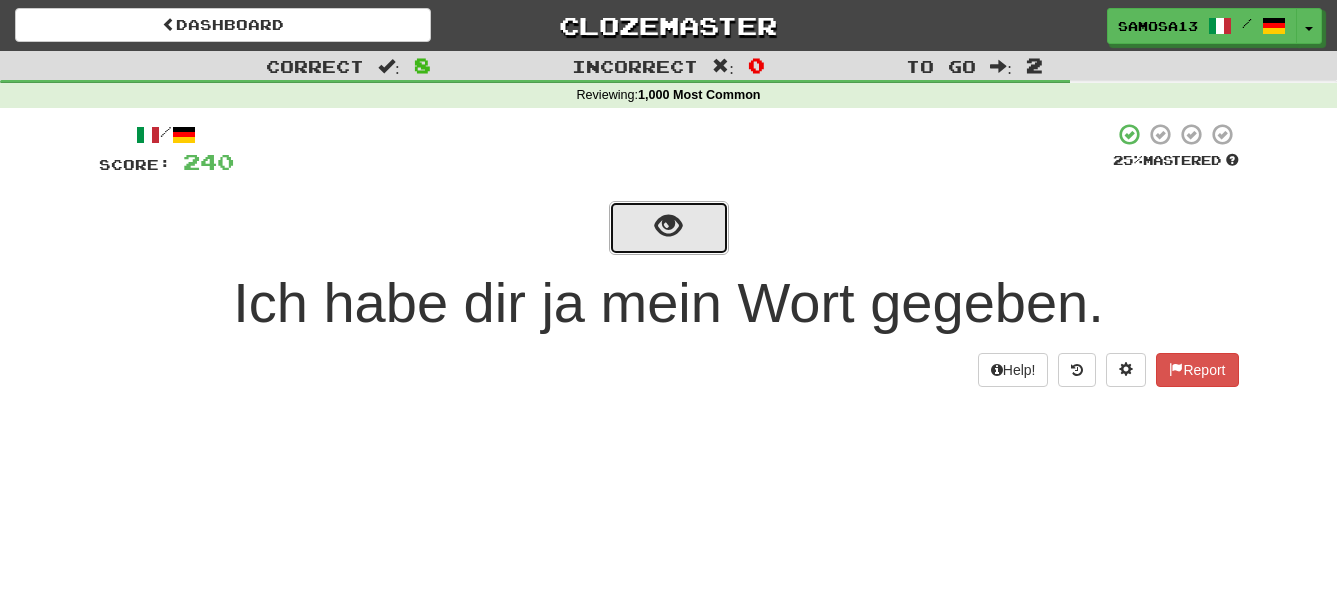 click at bounding box center [669, 228] 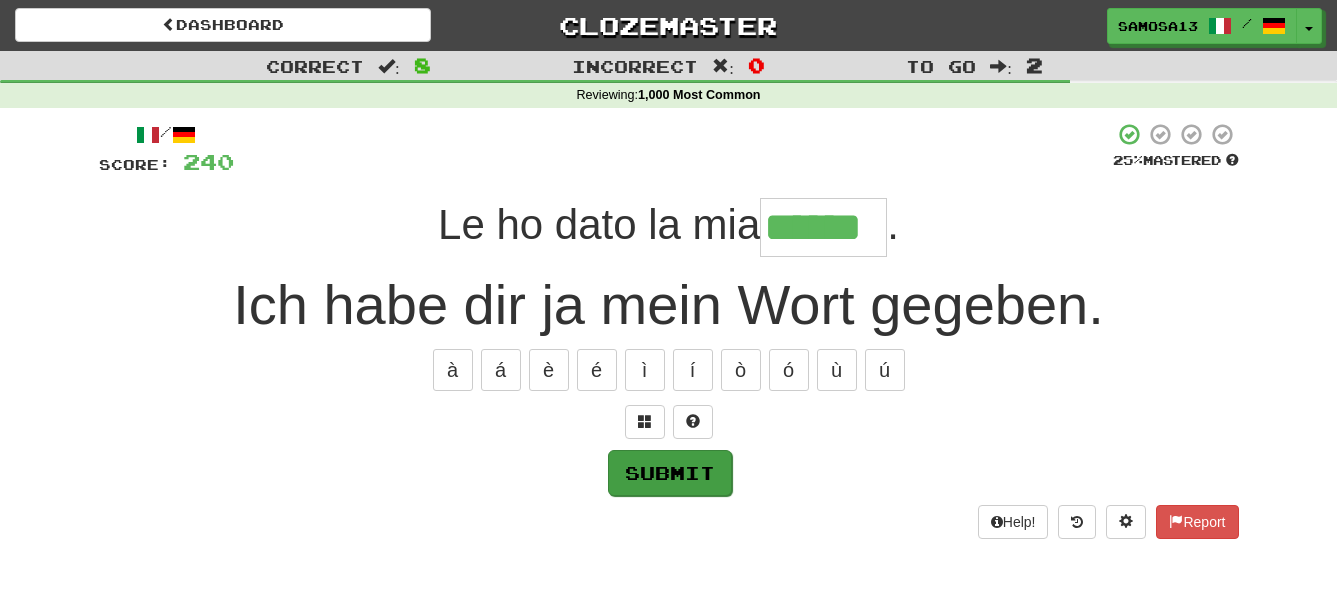 type on "******" 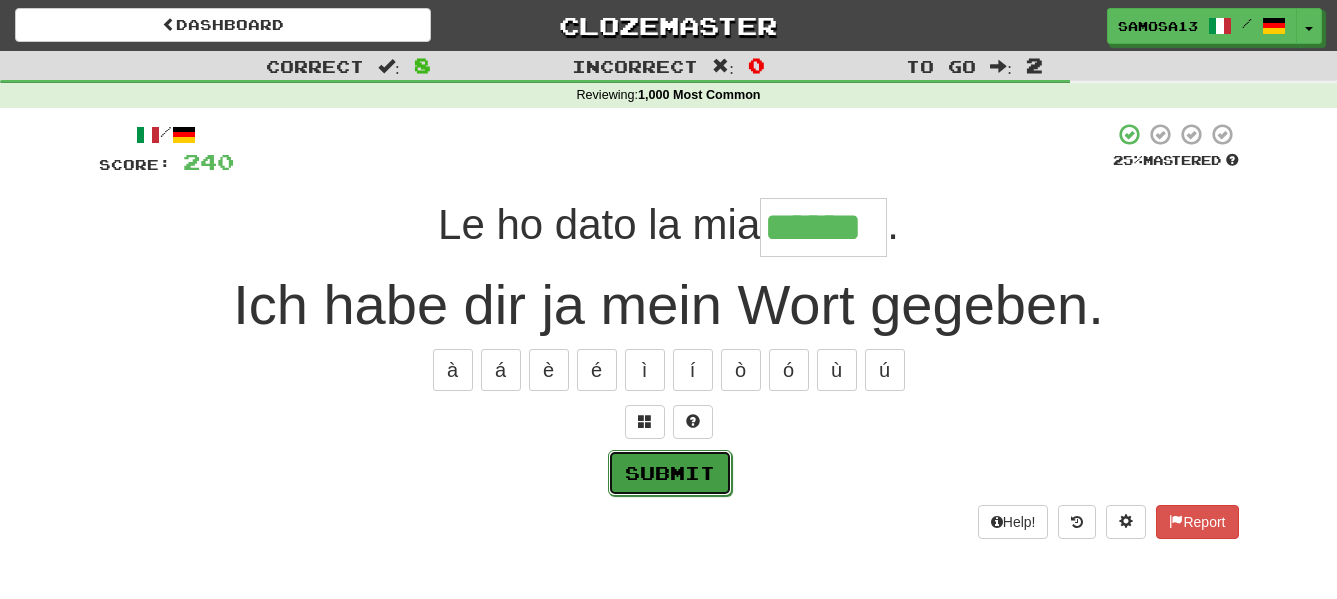click on "Submit" at bounding box center [670, 473] 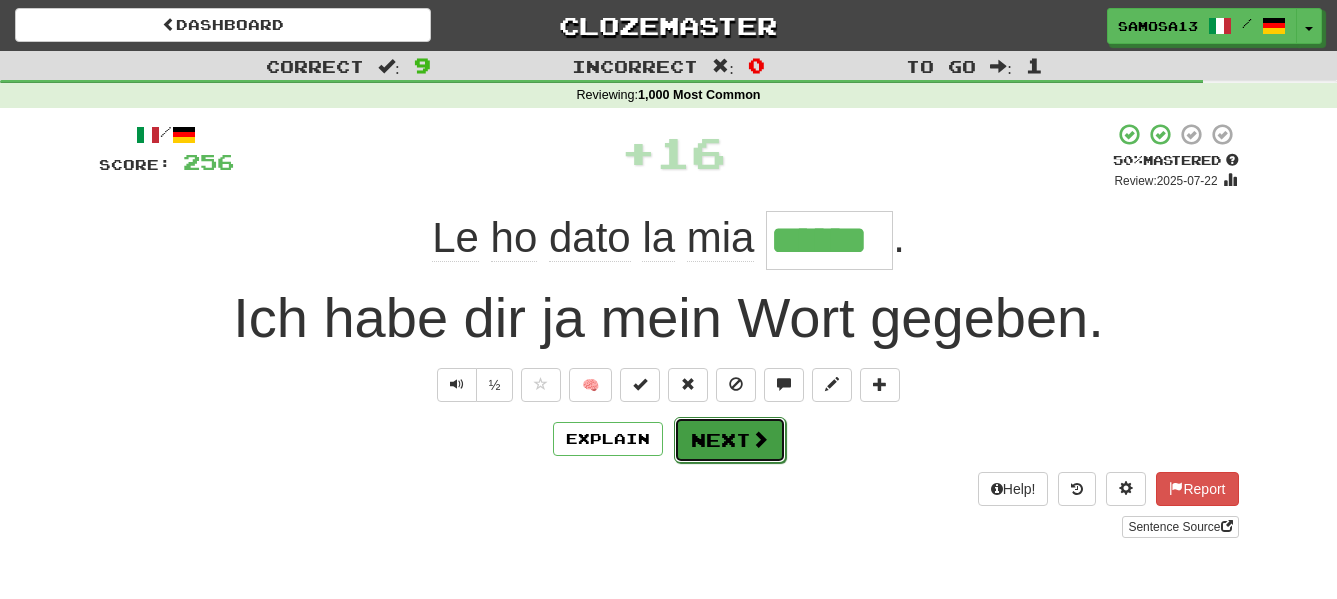 click on "Next" at bounding box center [730, 440] 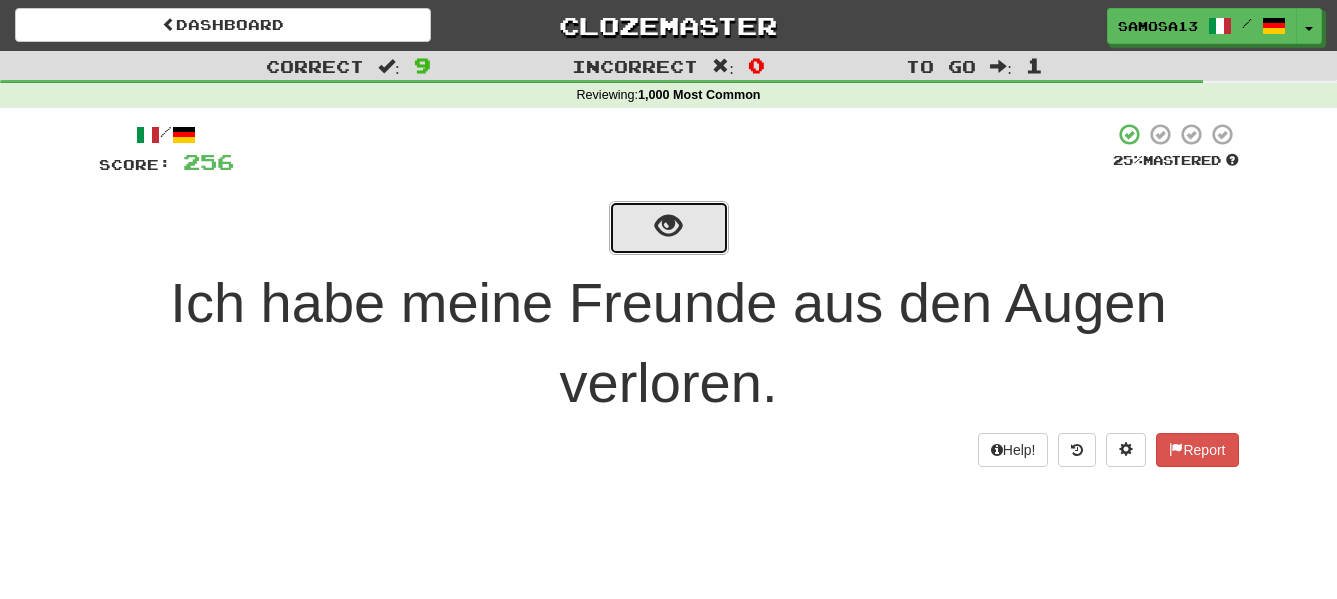 click at bounding box center [668, 226] 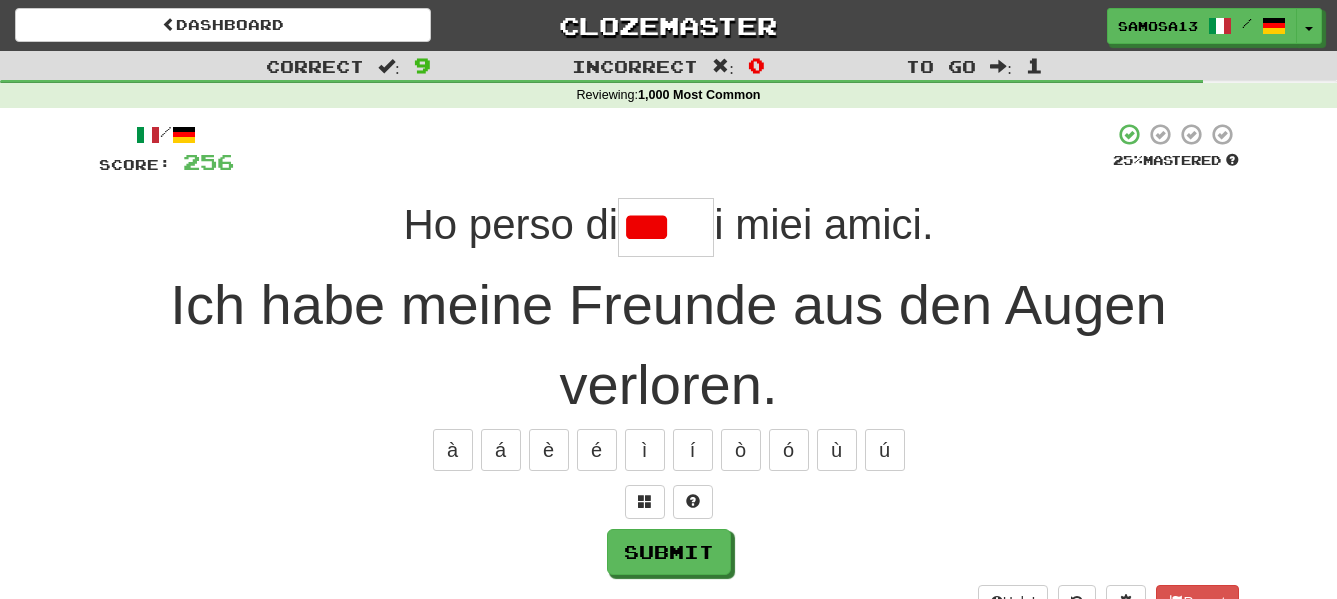 scroll, scrollTop: 0, scrollLeft: 0, axis: both 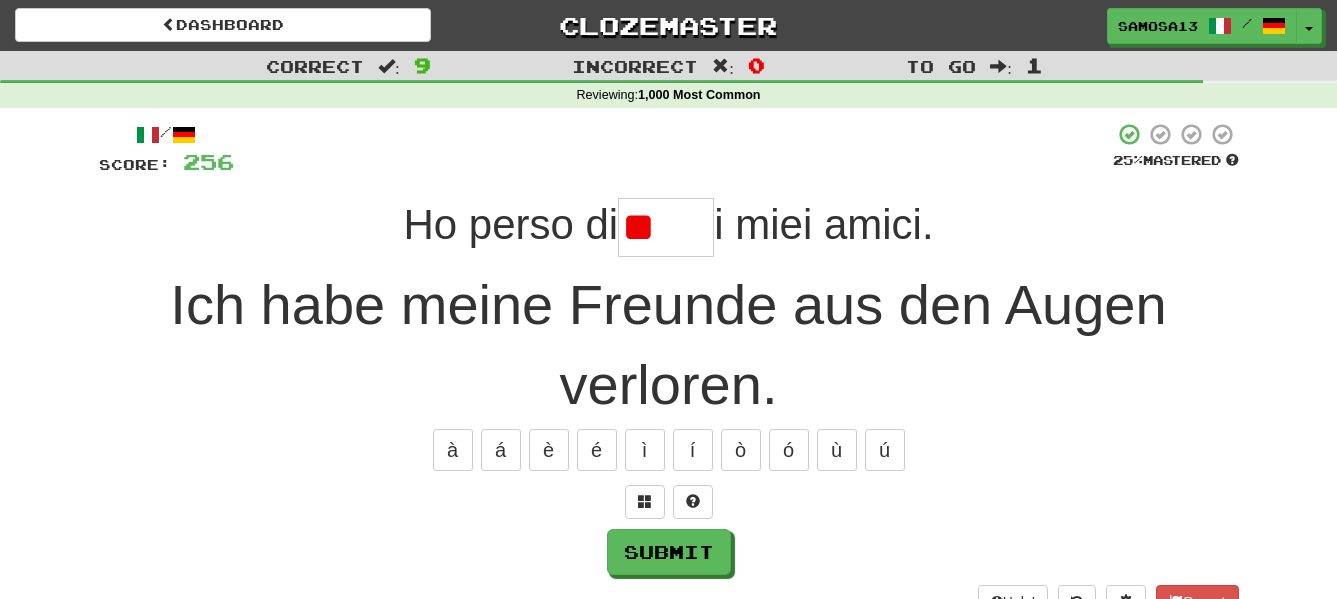 type on "*" 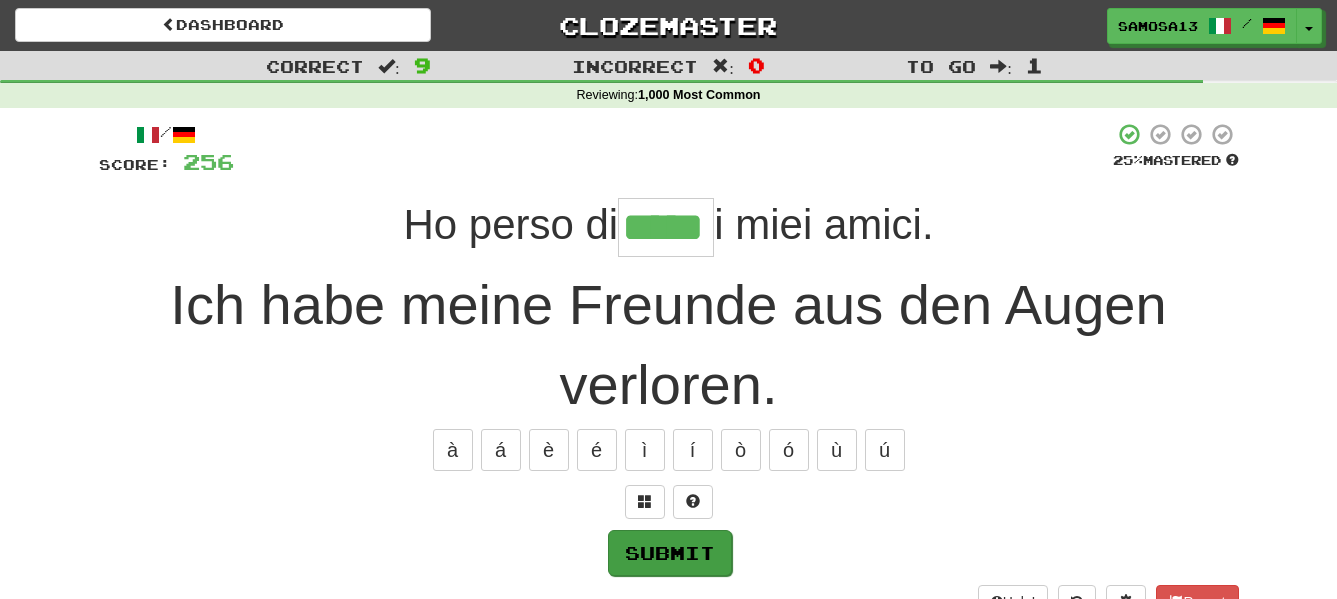 type on "*****" 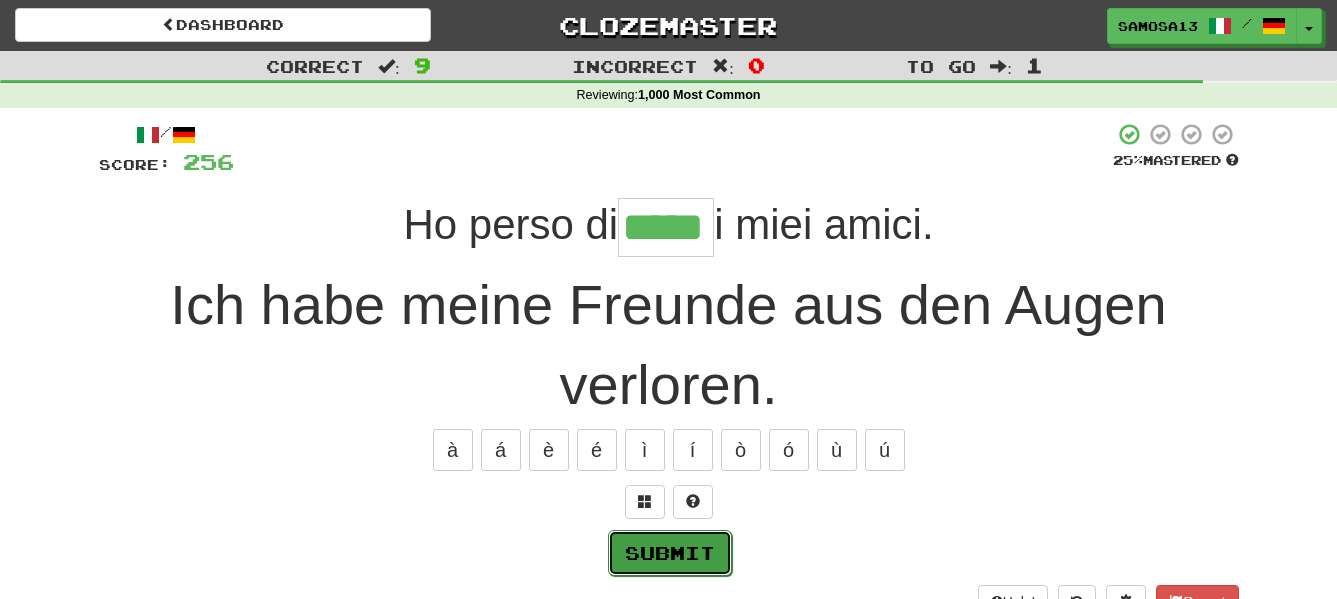 click on "Submit" at bounding box center (670, 553) 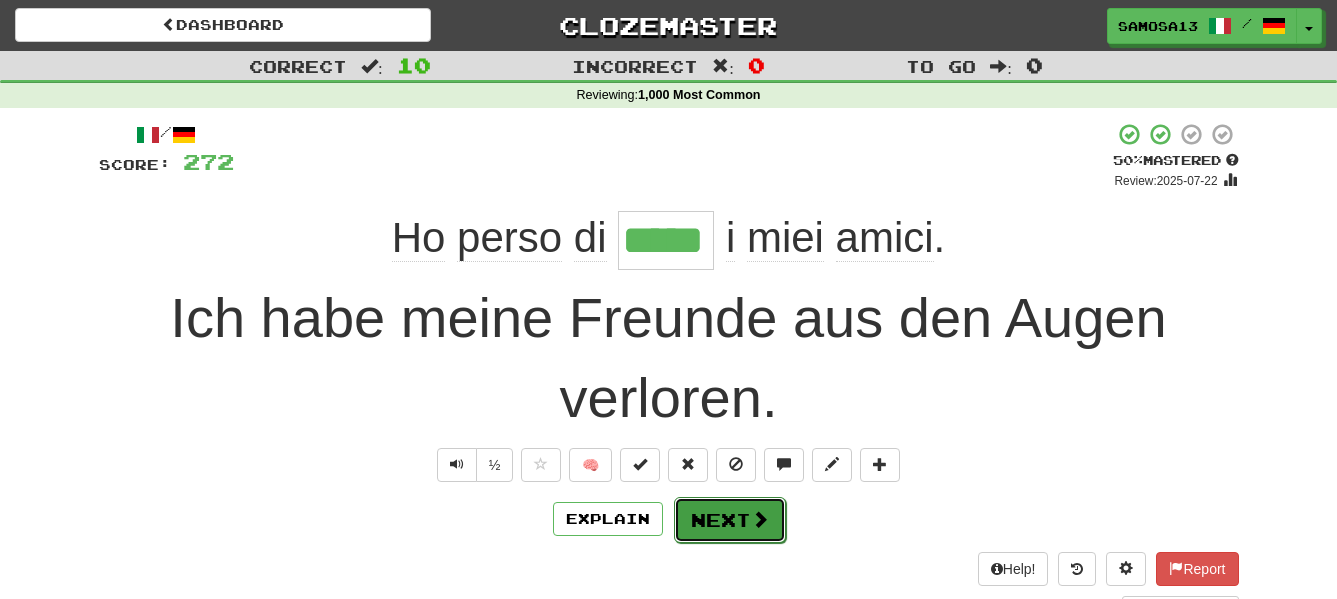 click on "Next" at bounding box center (730, 520) 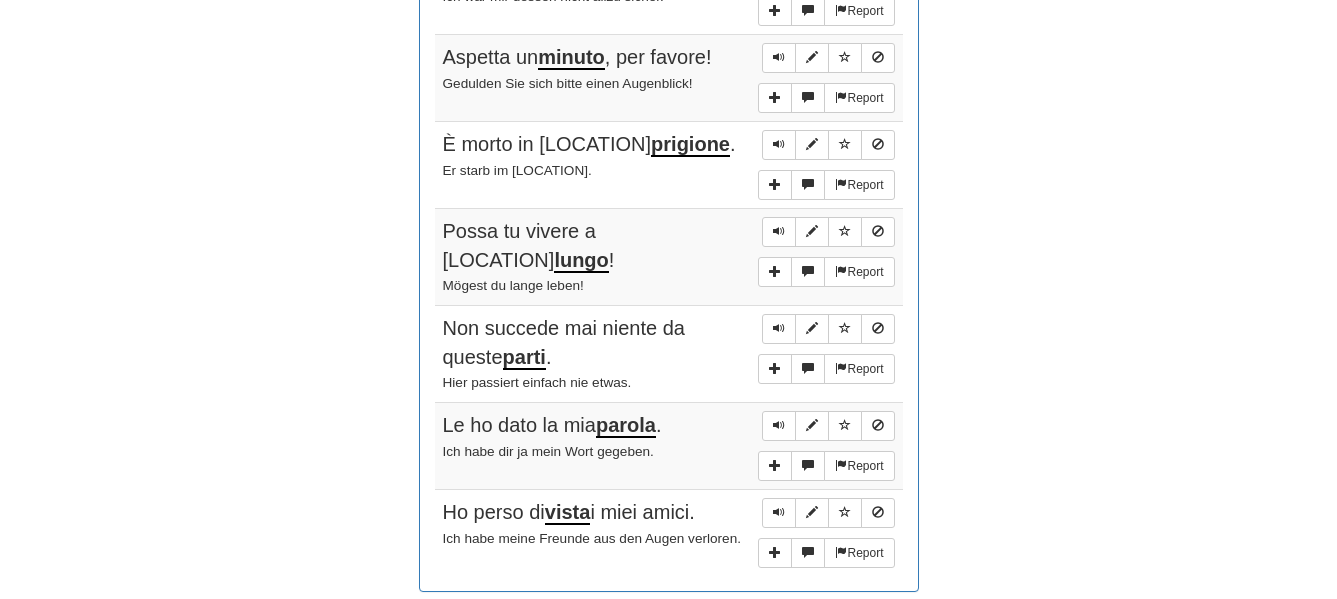 scroll, scrollTop: 1734, scrollLeft: 0, axis: vertical 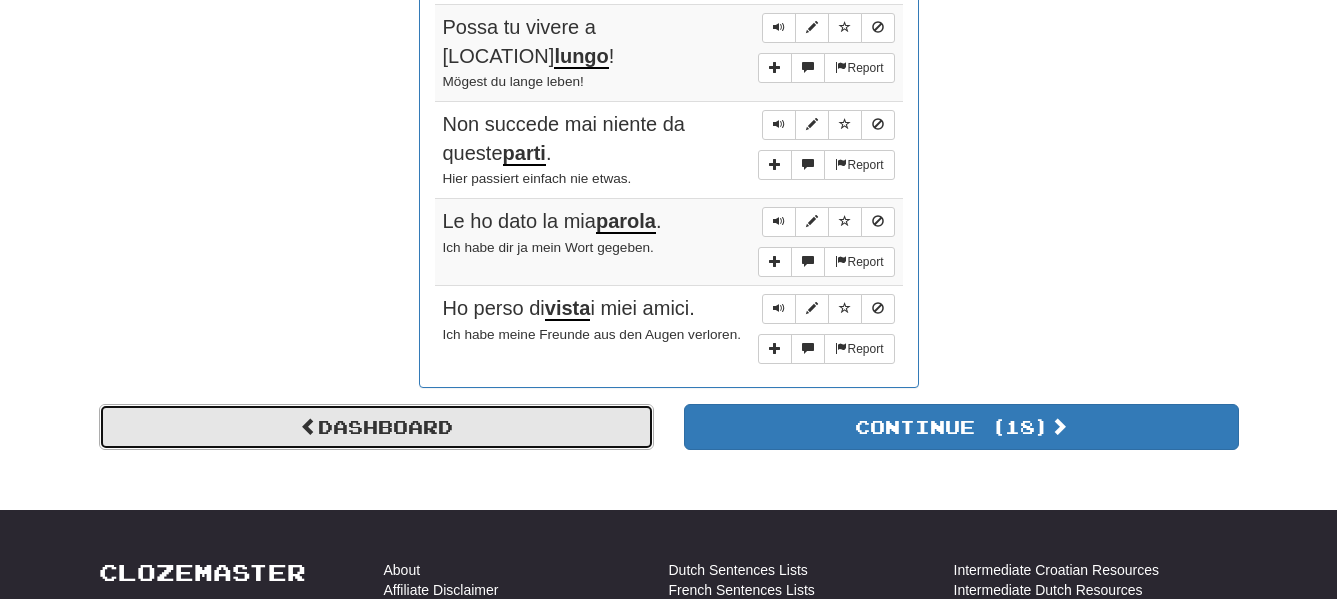 click on "Dashboard" at bounding box center (376, 427) 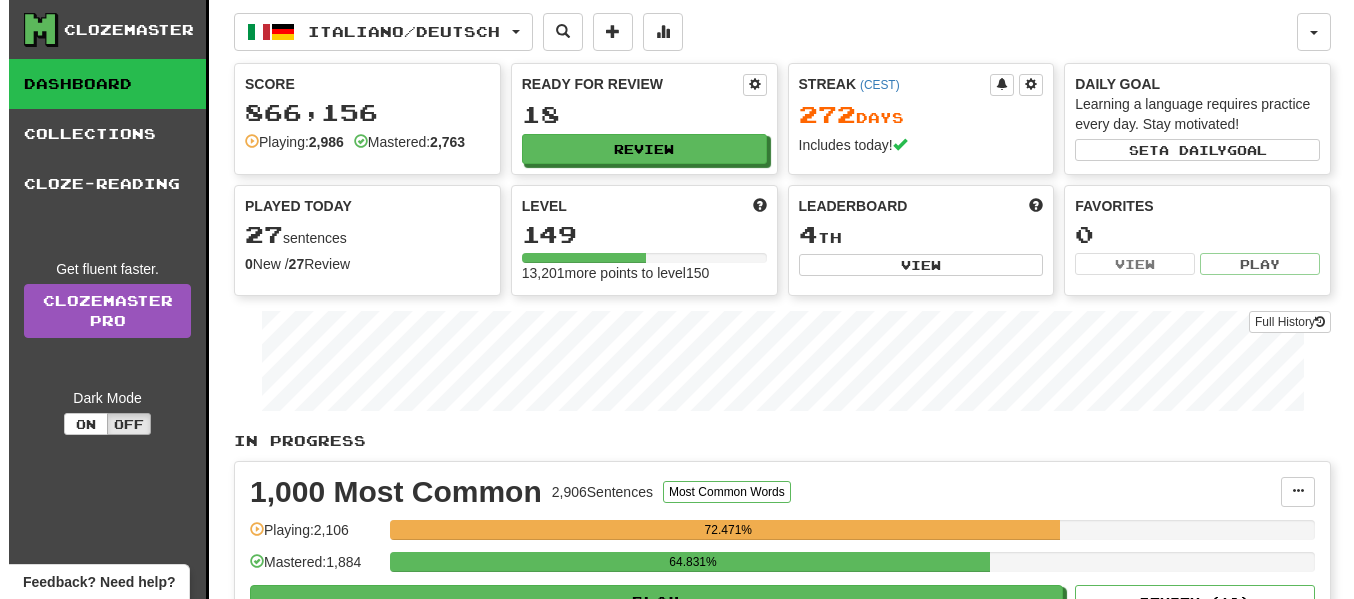 scroll, scrollTop: 0, scrollLeft: 0, axis: both 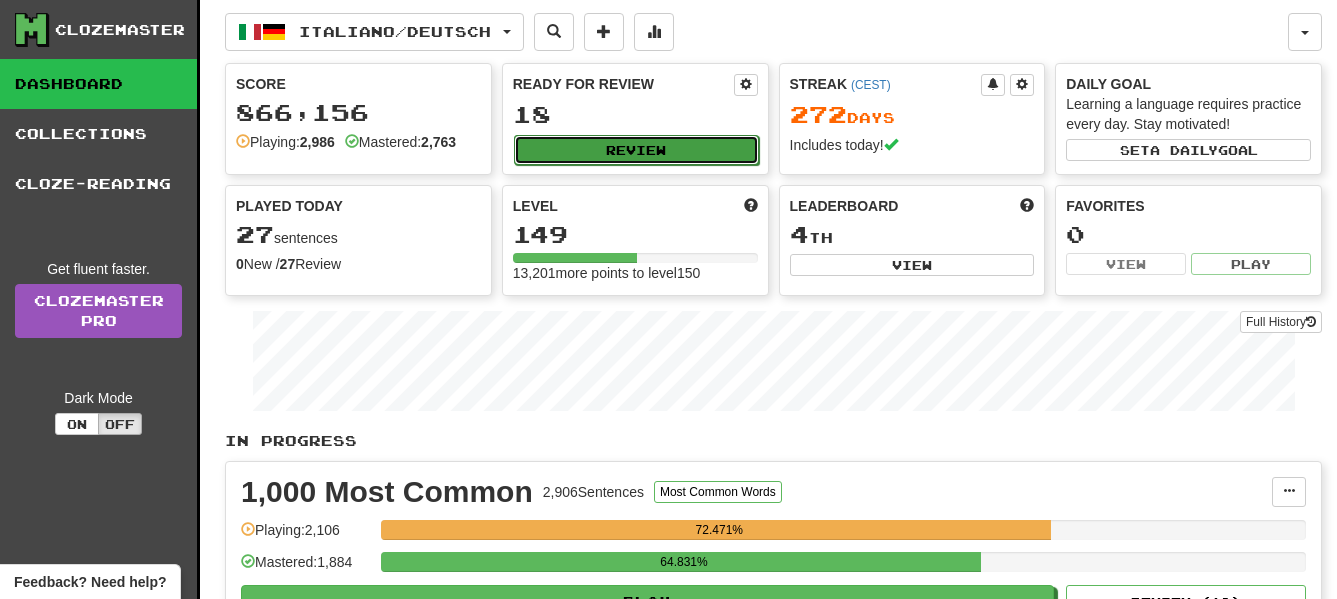click on "Review" at bounding box center (636, 150) 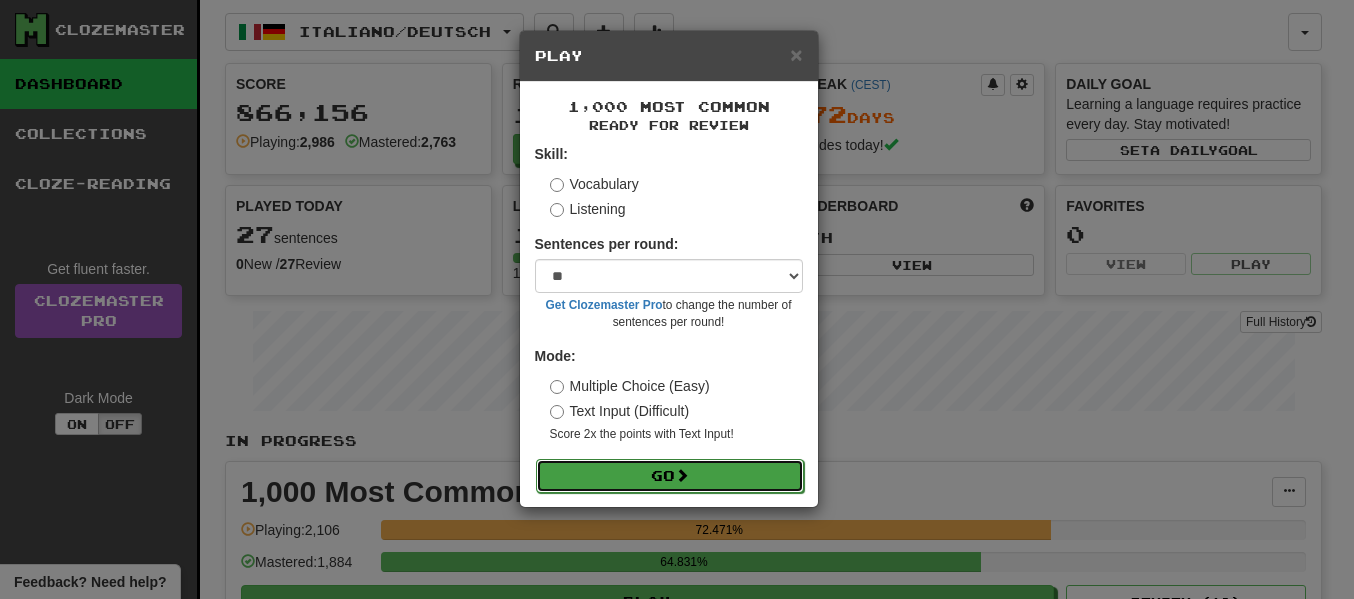 click on "Go" at bounding box center [670, 476] 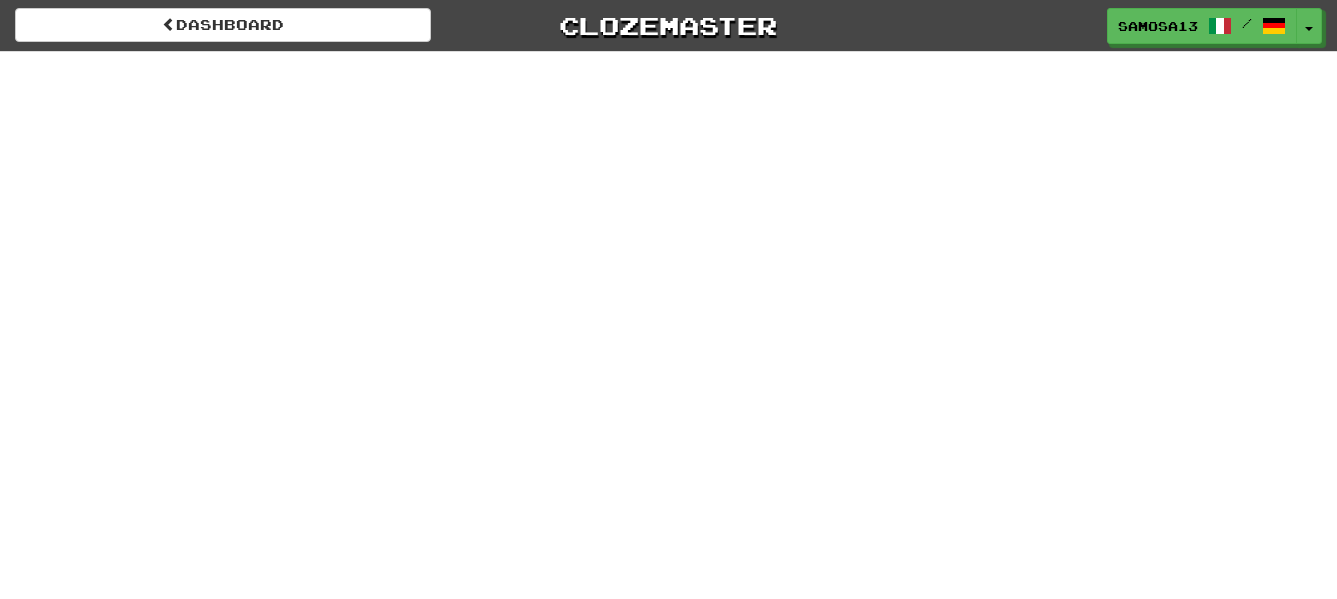 scroll, scrollTop: 0, scrollLeft: 0, axis: both 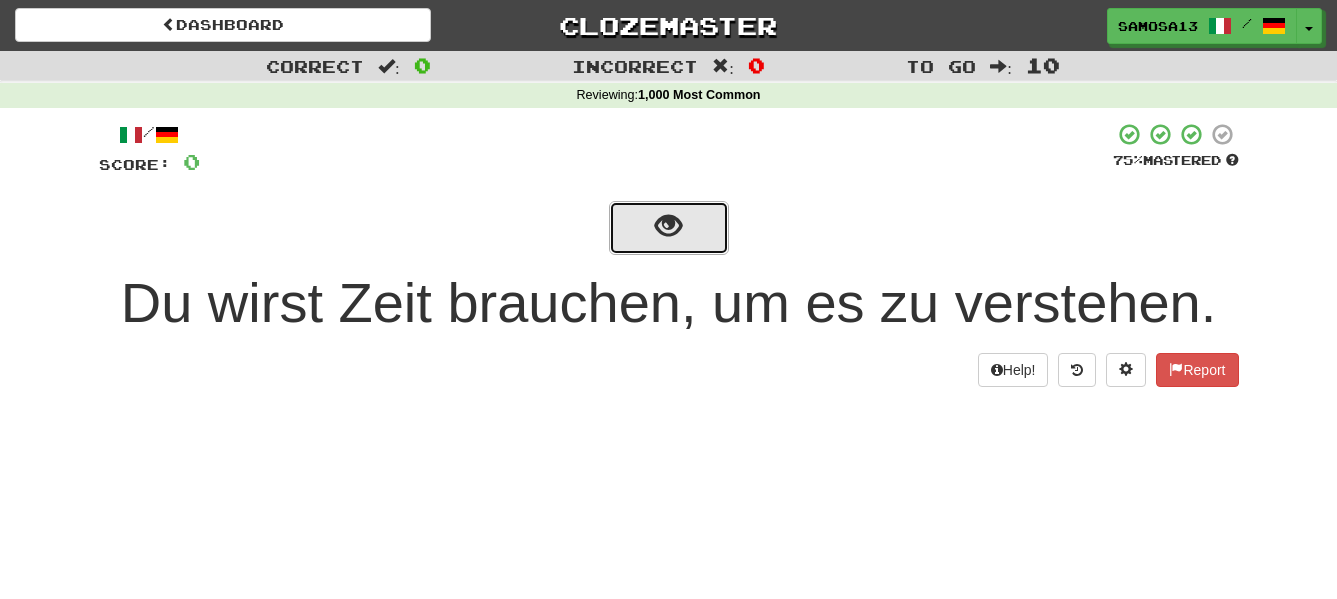 click at bounding box center [669, 228] 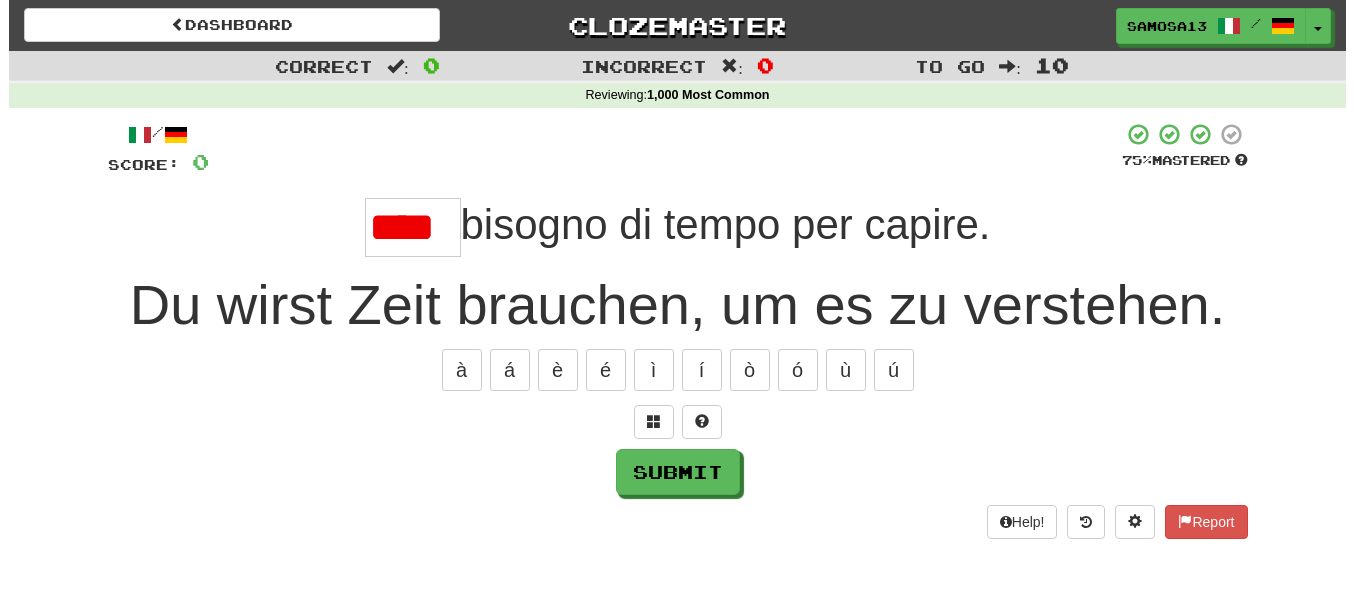 scroll, scrollTop: 0, scrollLeft: 0, axis: both 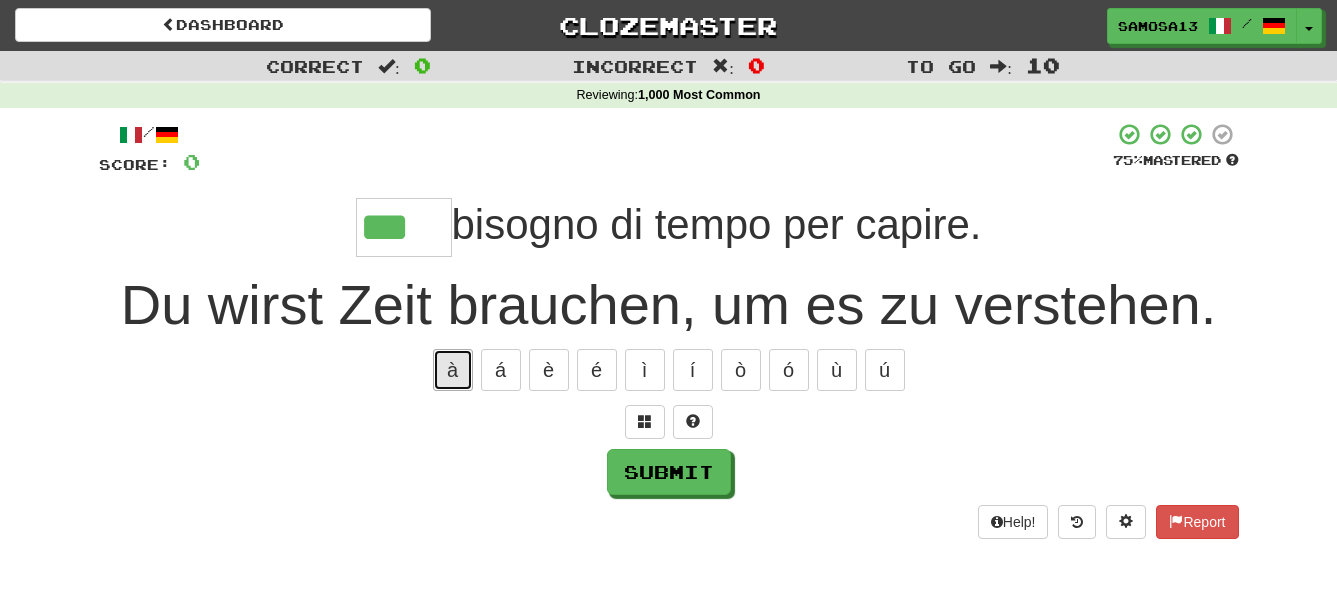 click on "à" at bounding box center (453, 370) 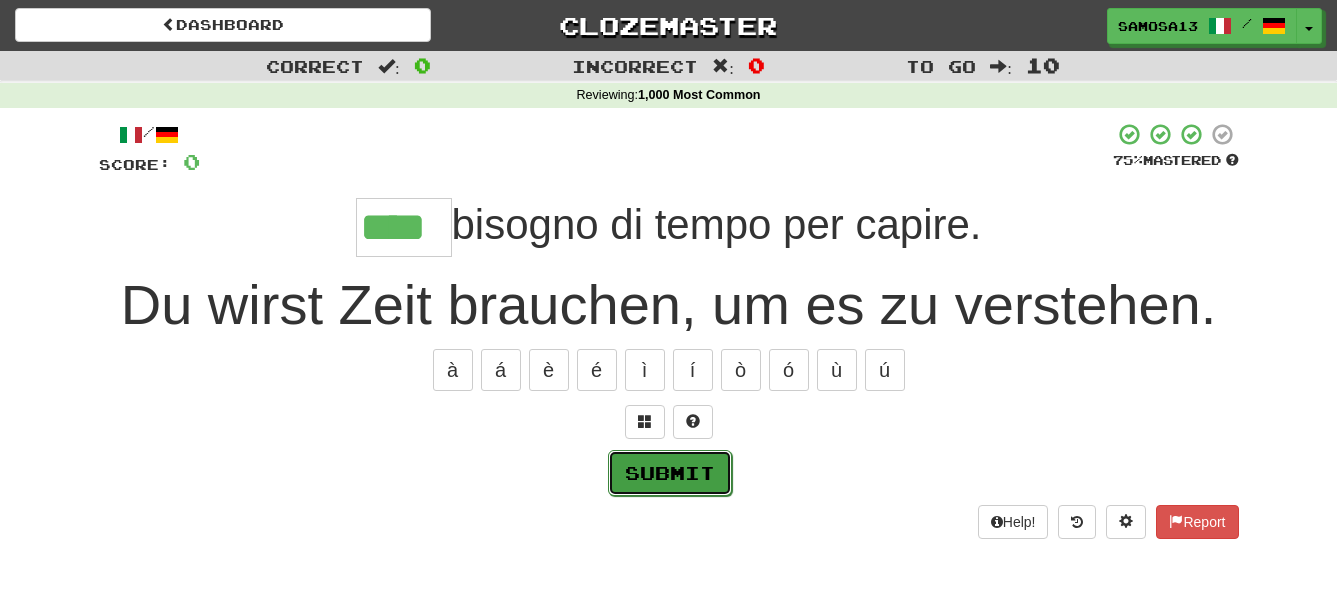 click on "Submit" at bounding box center [670, 473] 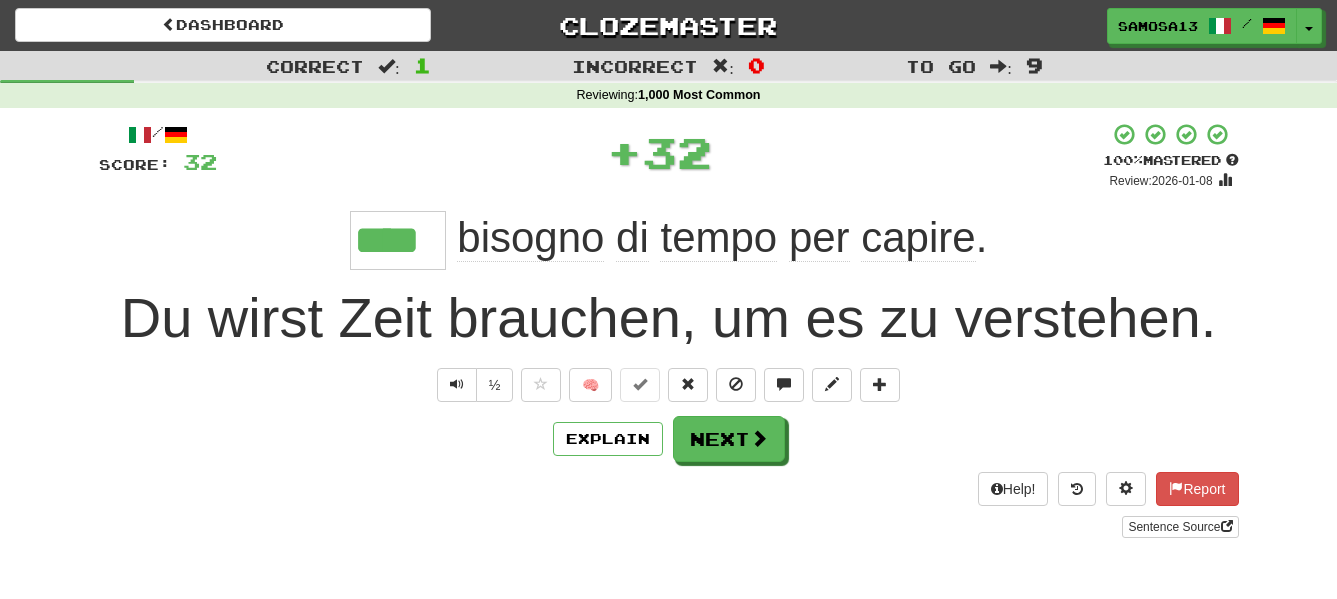 type on "****" 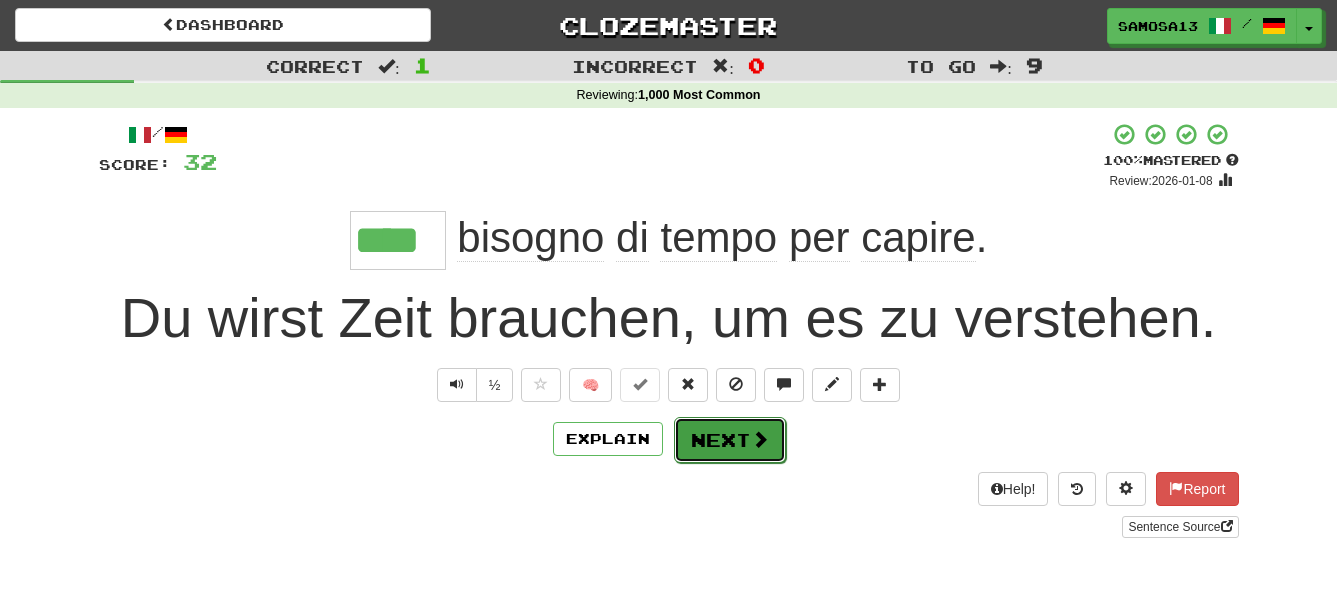 click on "Next" at bounding box center [730, 440] 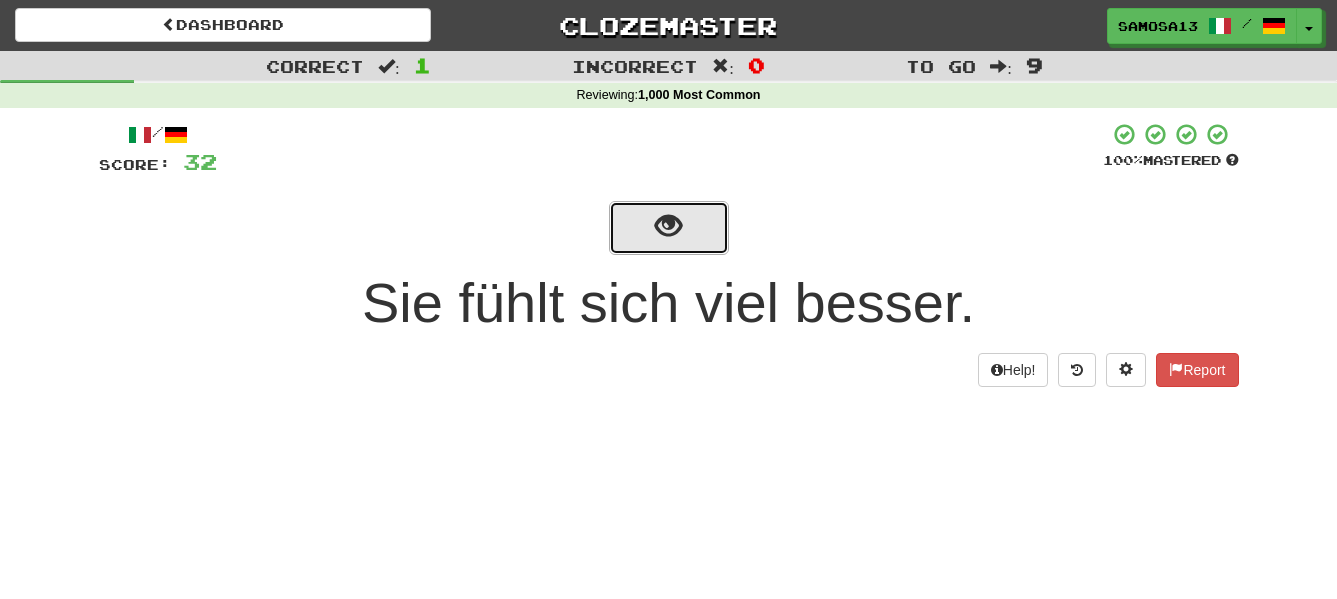 click at bounding box center (668, 226) 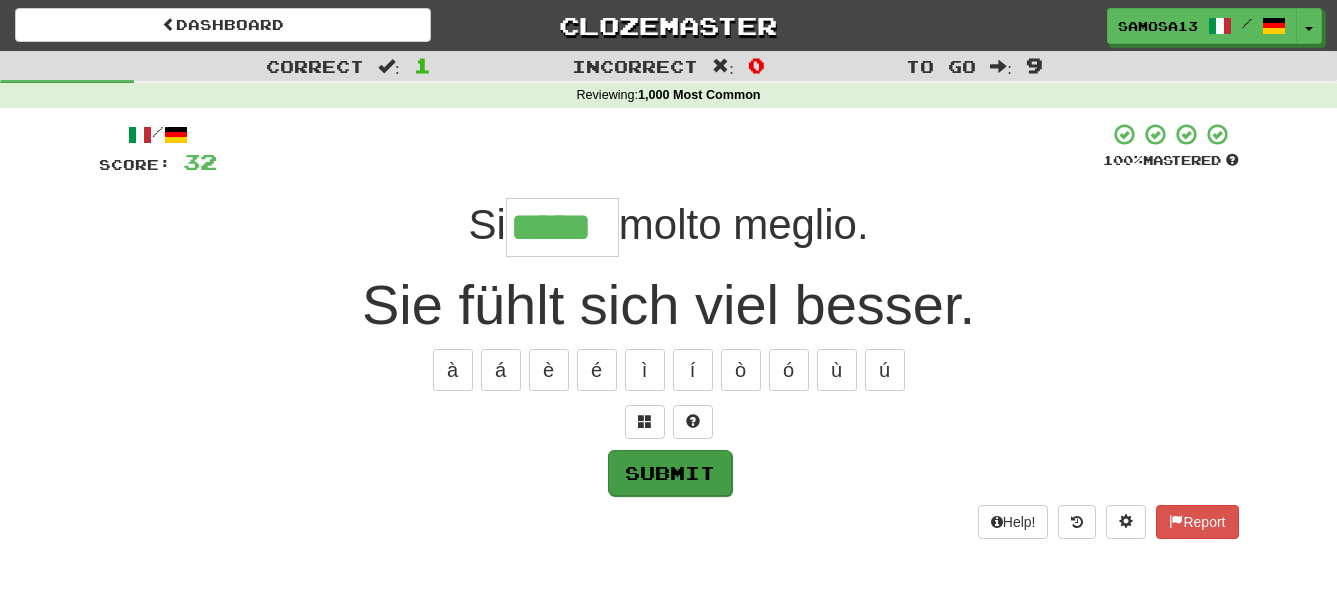 type on "*****" 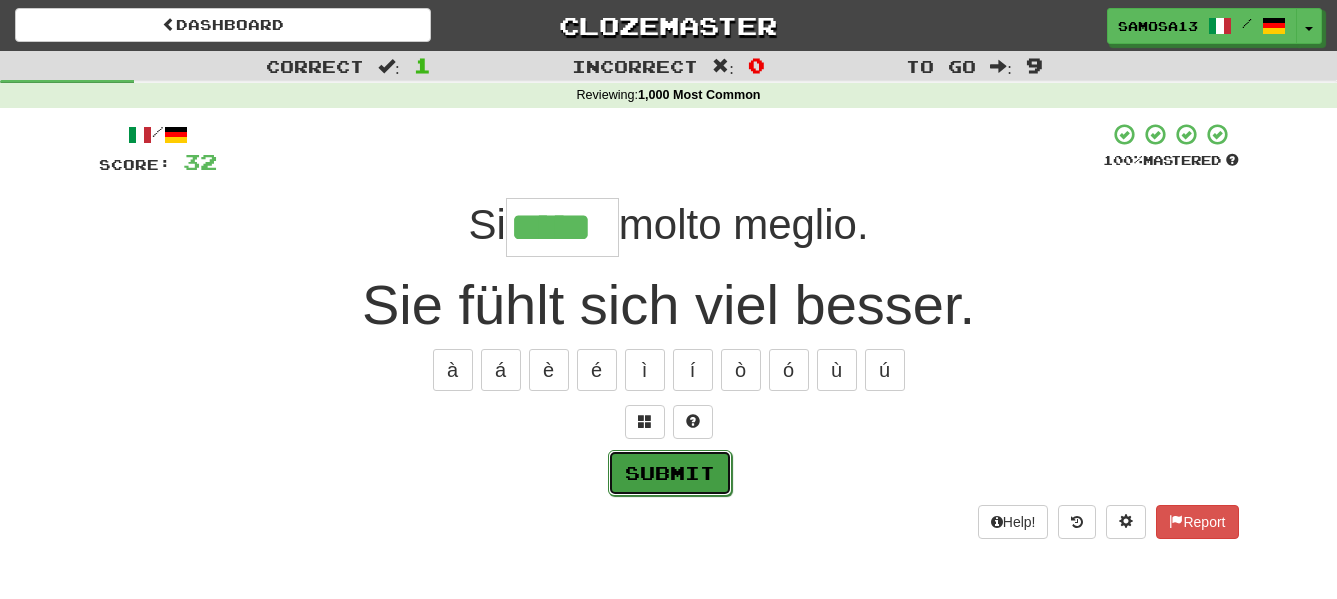 click on "Submit" at bounding box center (670, 473) 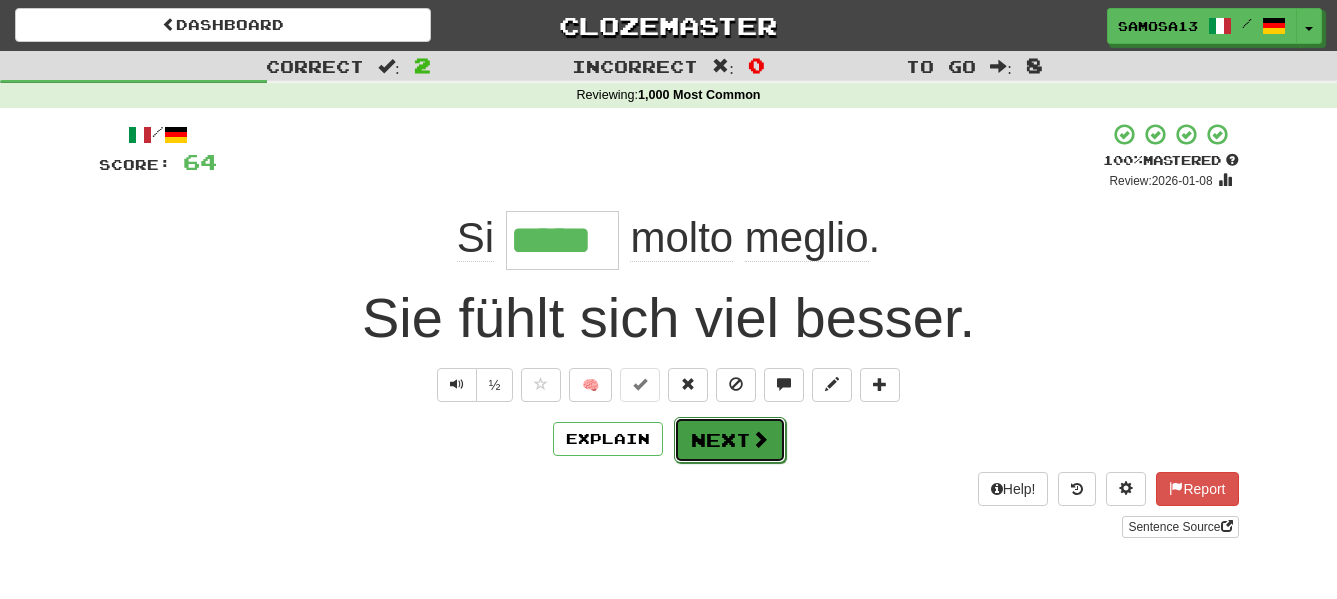 click on "Next" at bounding box center (730, 440) 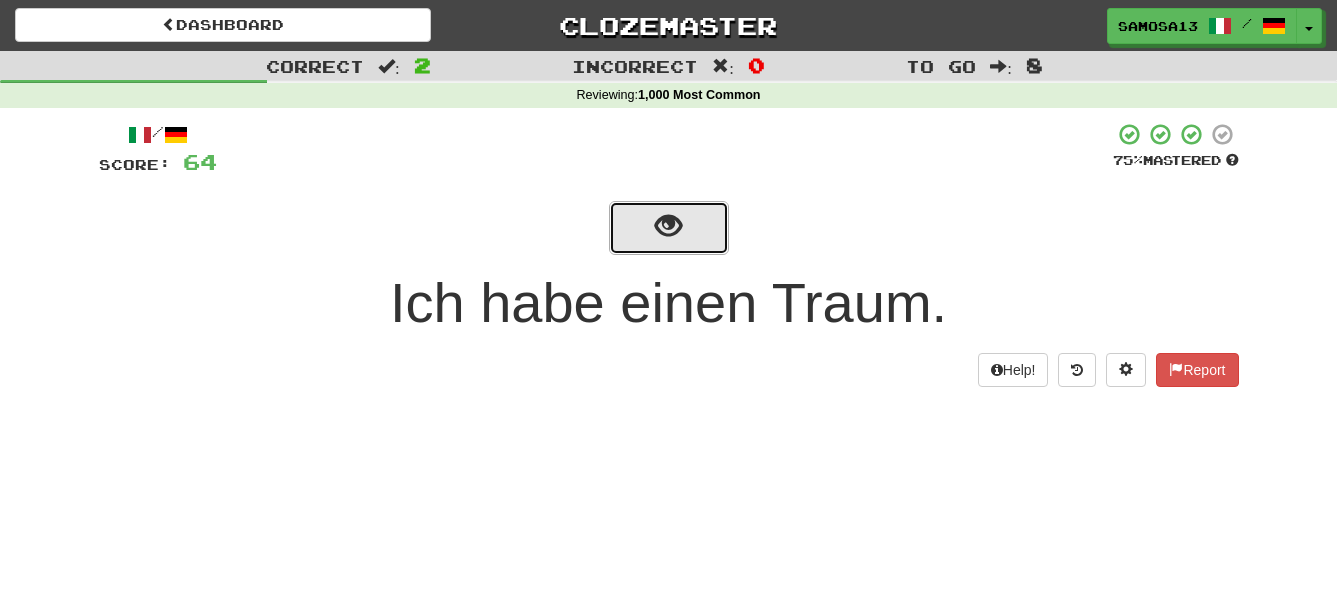 click at bounding box center (669, 228) 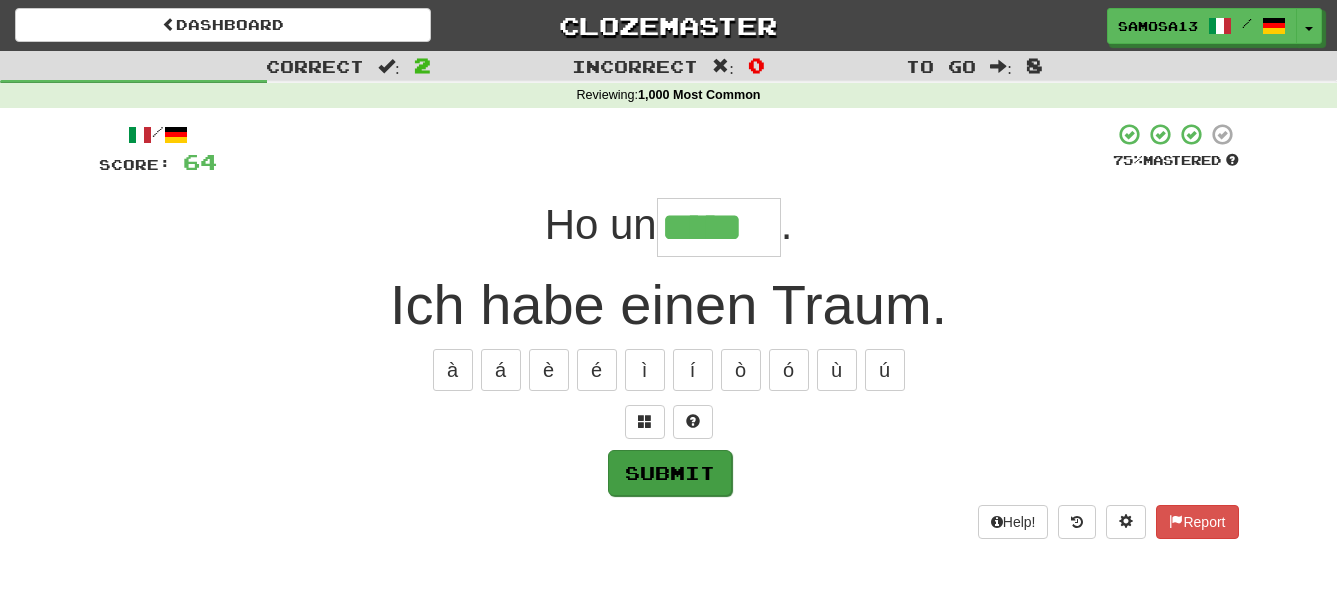 type on "*****" 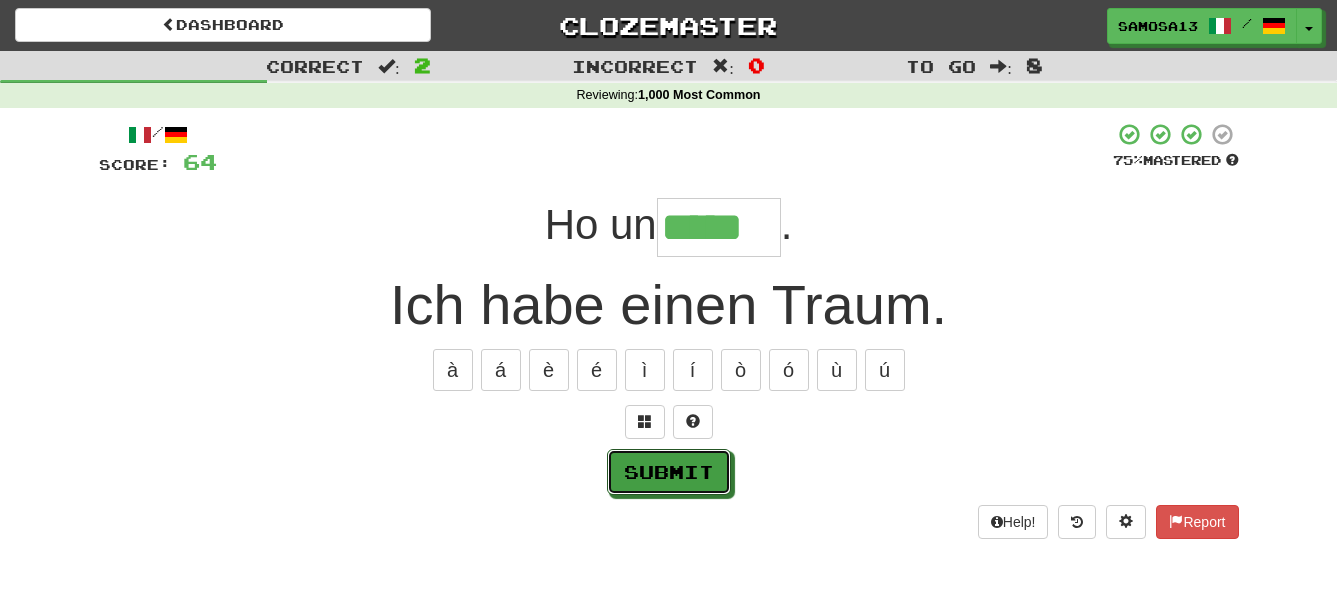 drag, startPoint x: 673, startPoint y: 459, endPoint x: 1235, endPoint y: 371, distance: 568.84796 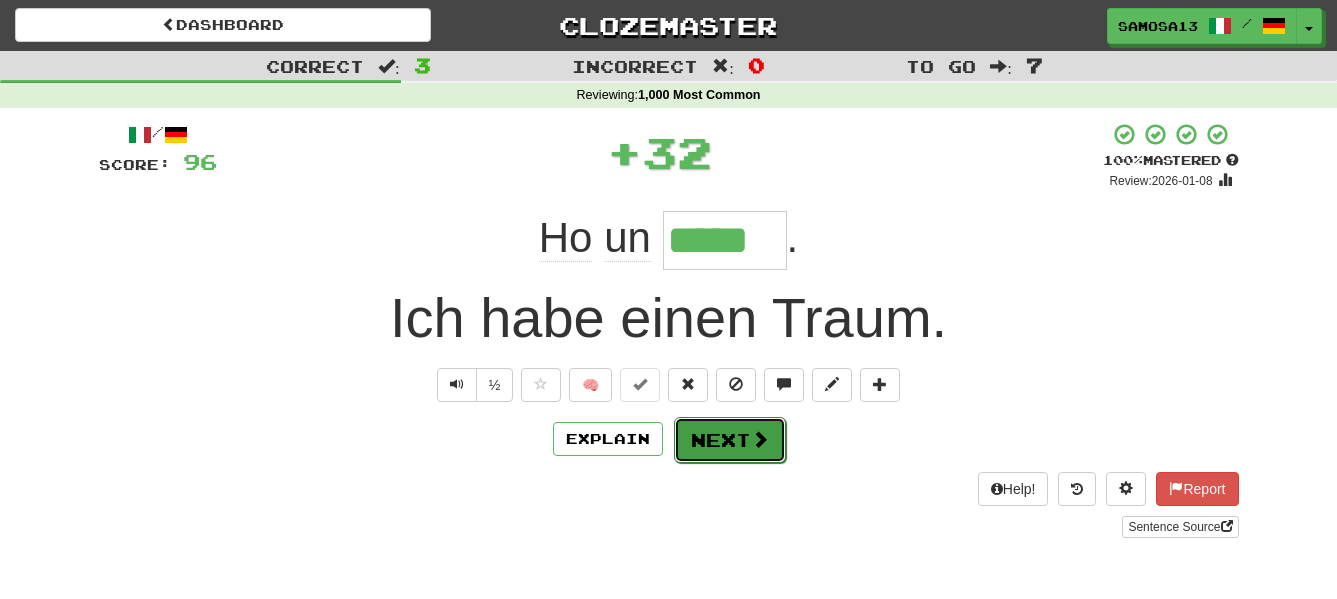 click on "Next" at bounding box center [730, 440] 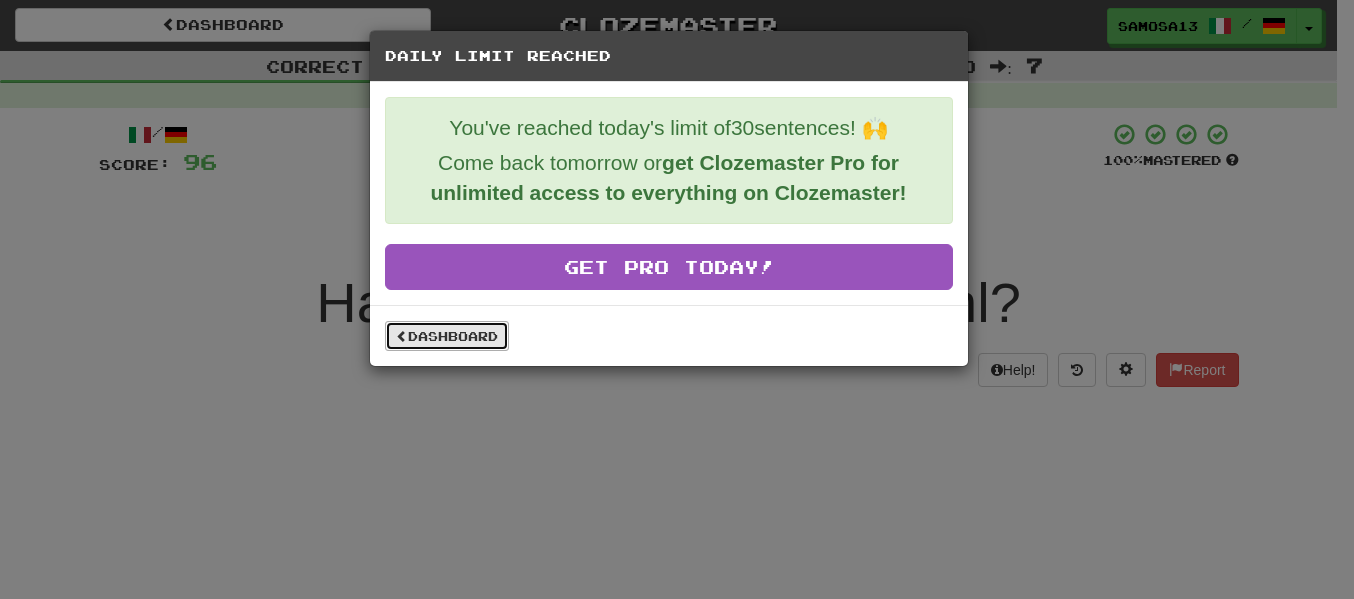 click on "Dashboard" at bounding box center [447, 336] 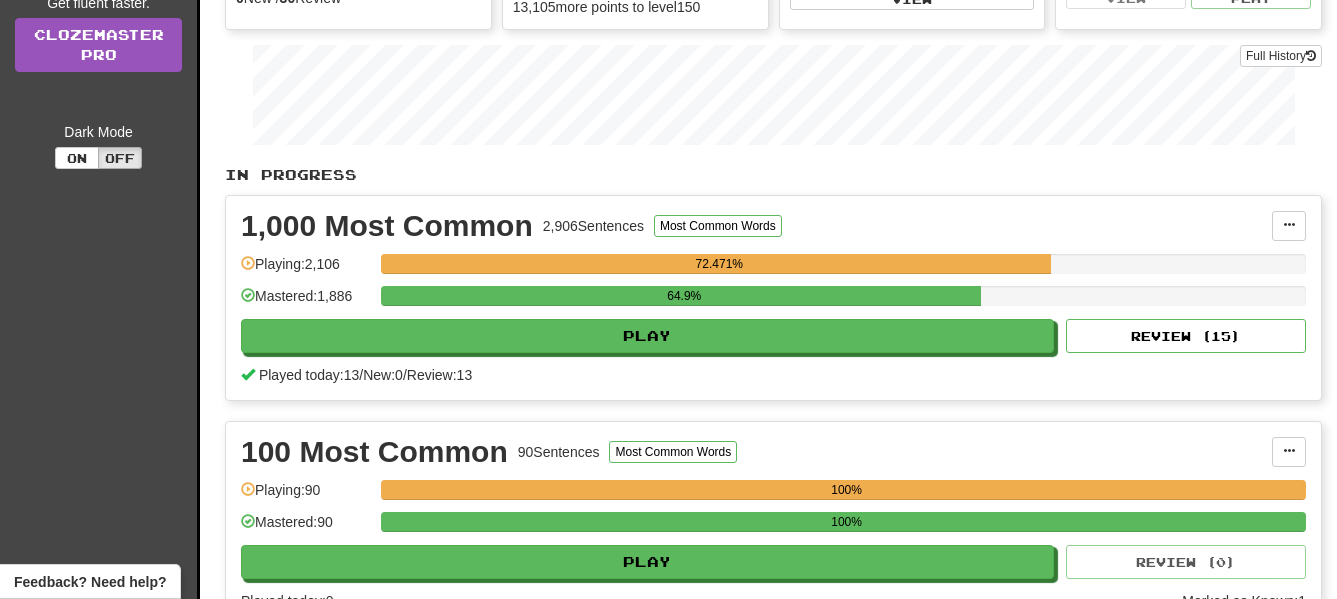 scroll, scrollTop: 306, scrollLeft: 0, axis: vertical 